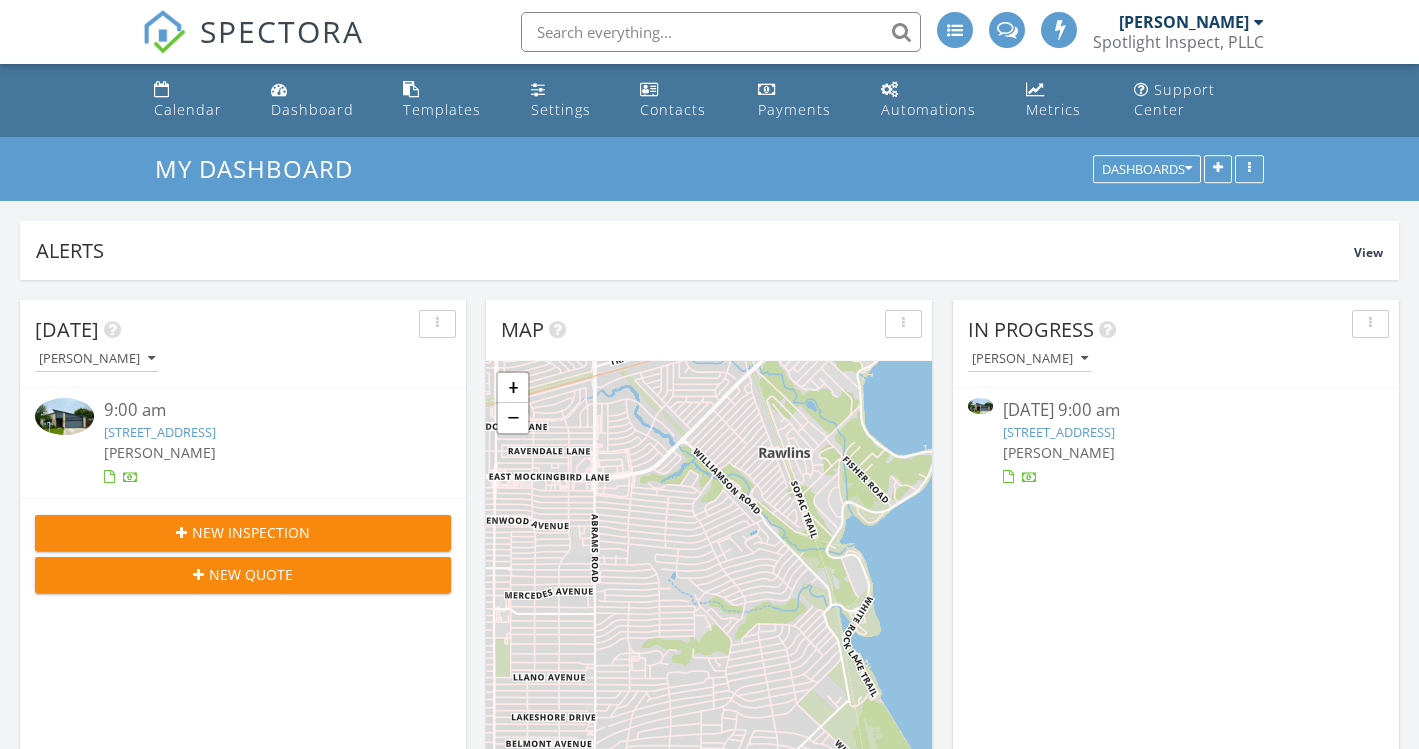 scroll, scrollTop: 0, scrollLeft: 0, axis: both 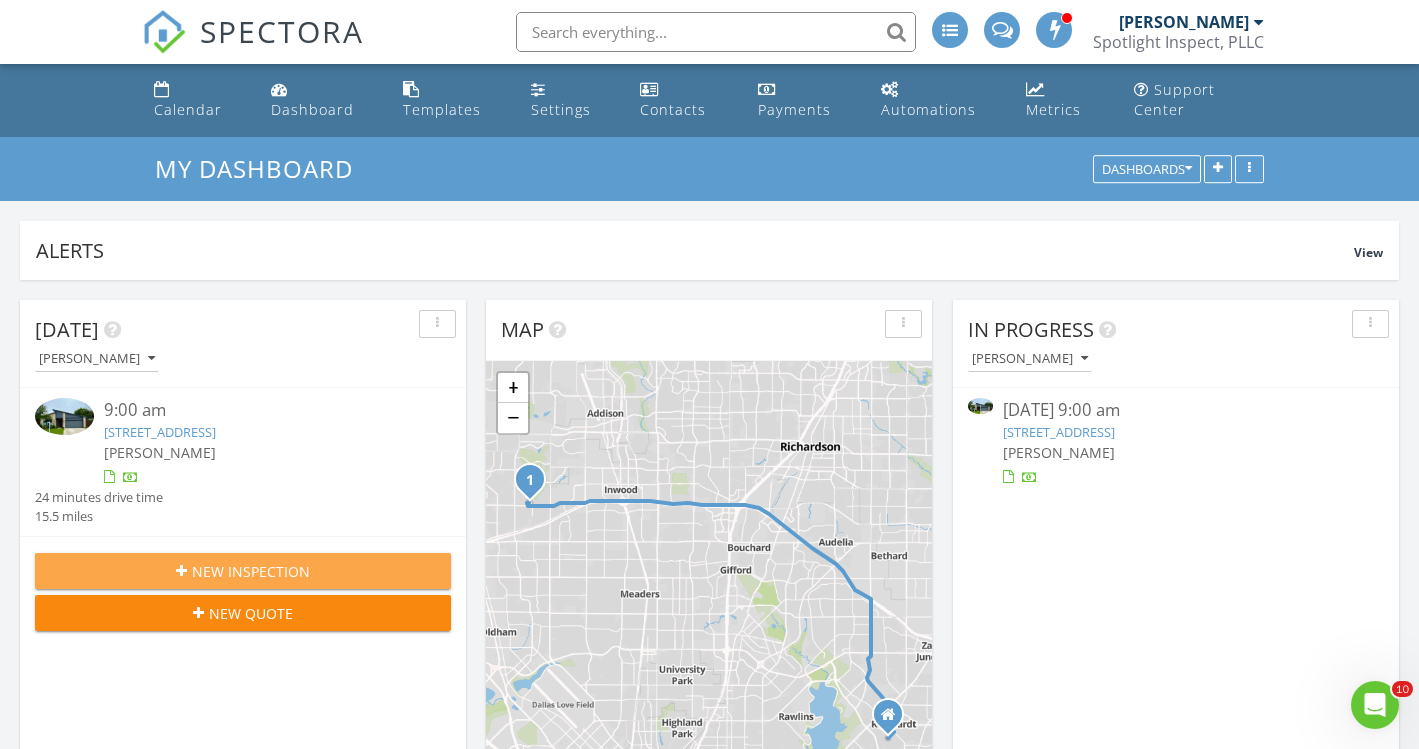 click on "New Inspection" at bounding box center (251, 571) 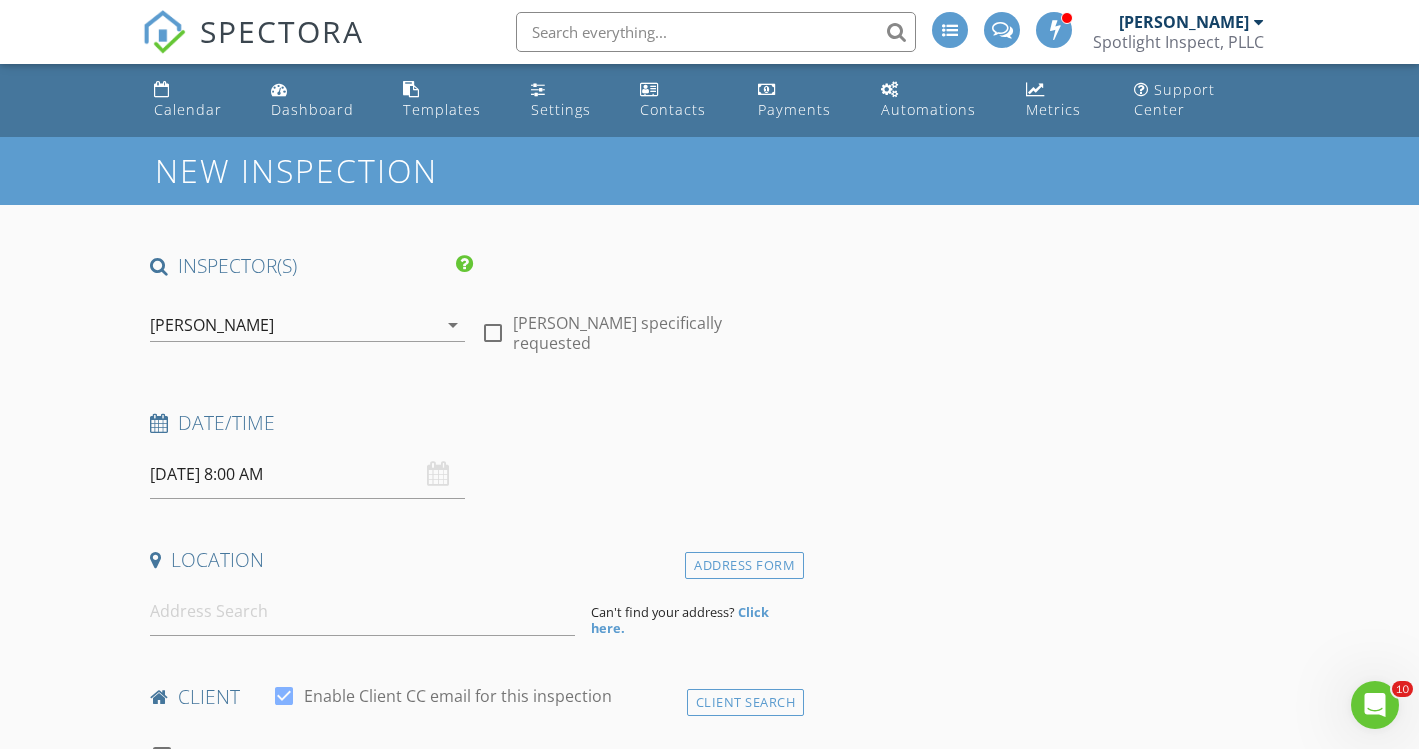scroll, scrollTop: 0, scrollLeft: 0, axis: both 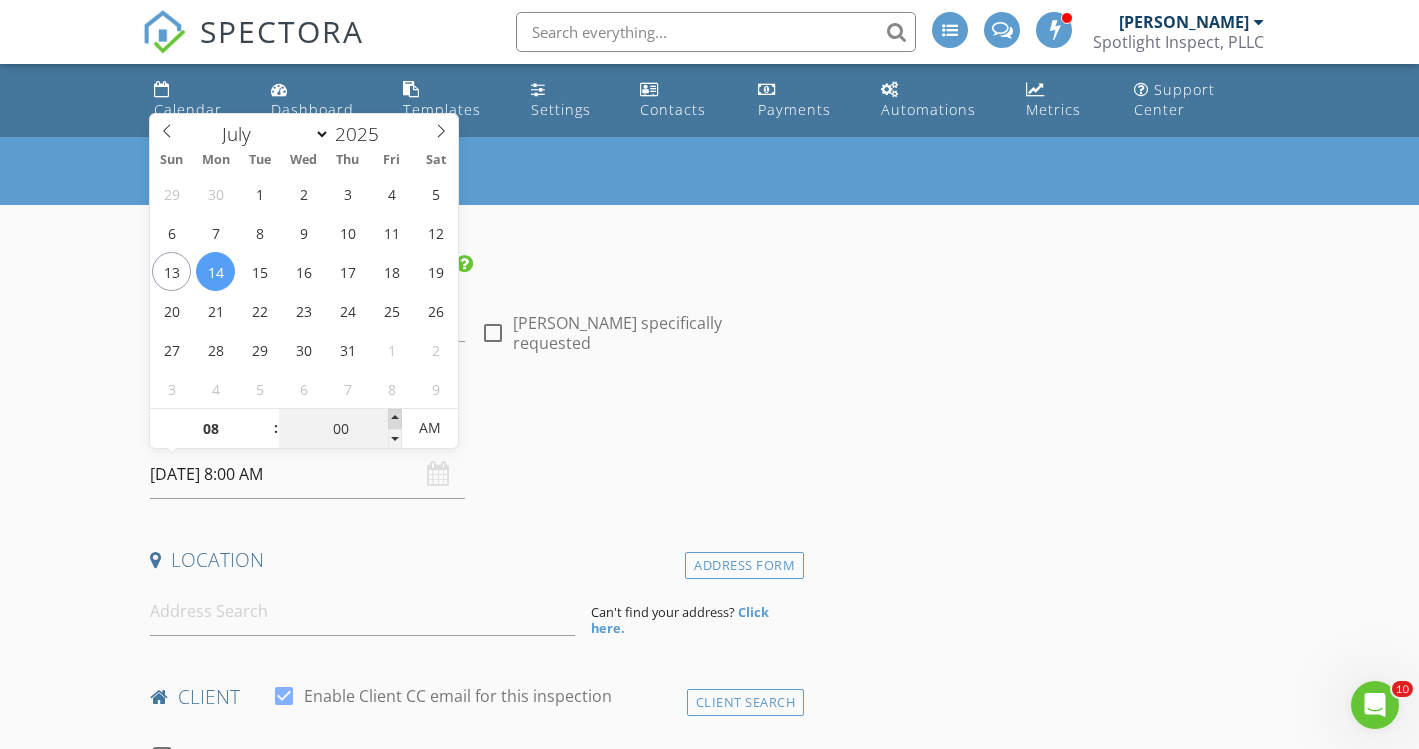 type on "05" 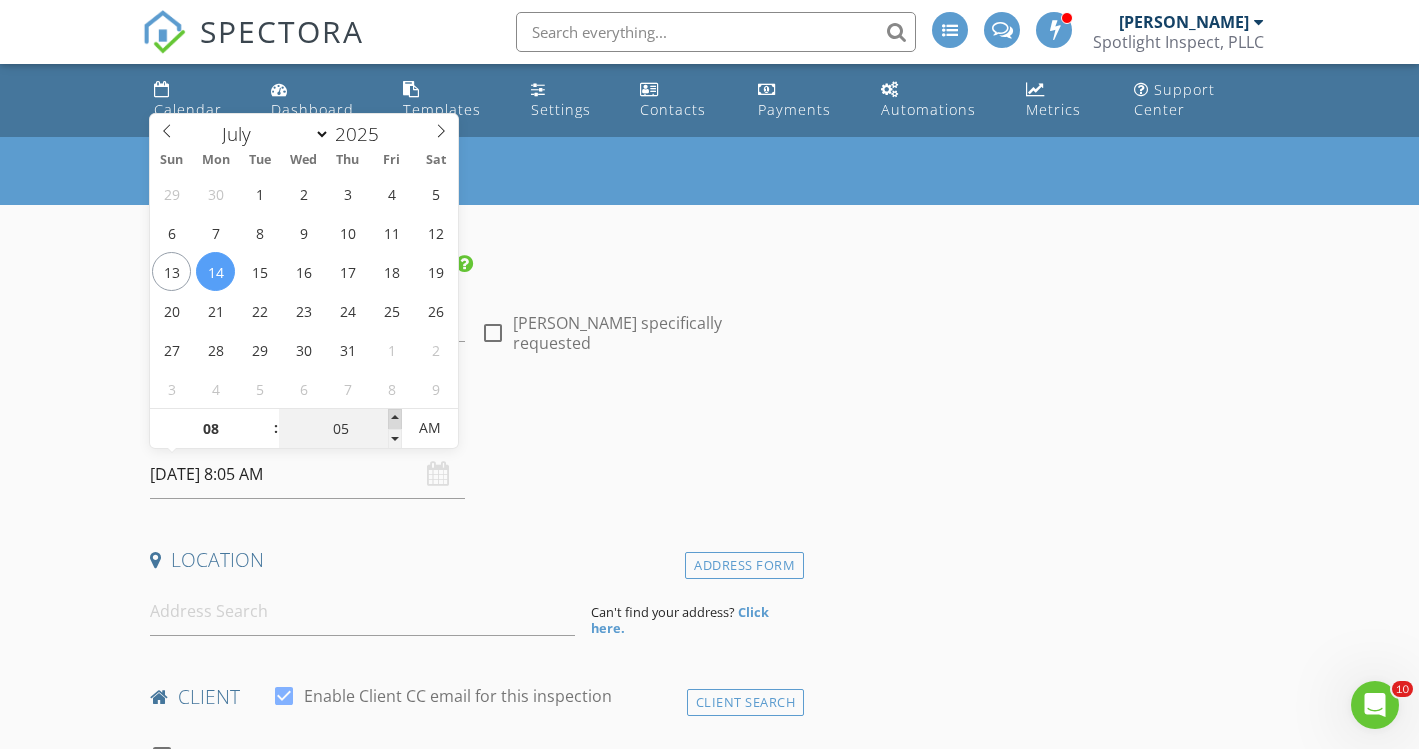 click at bounding box center (395, 419) 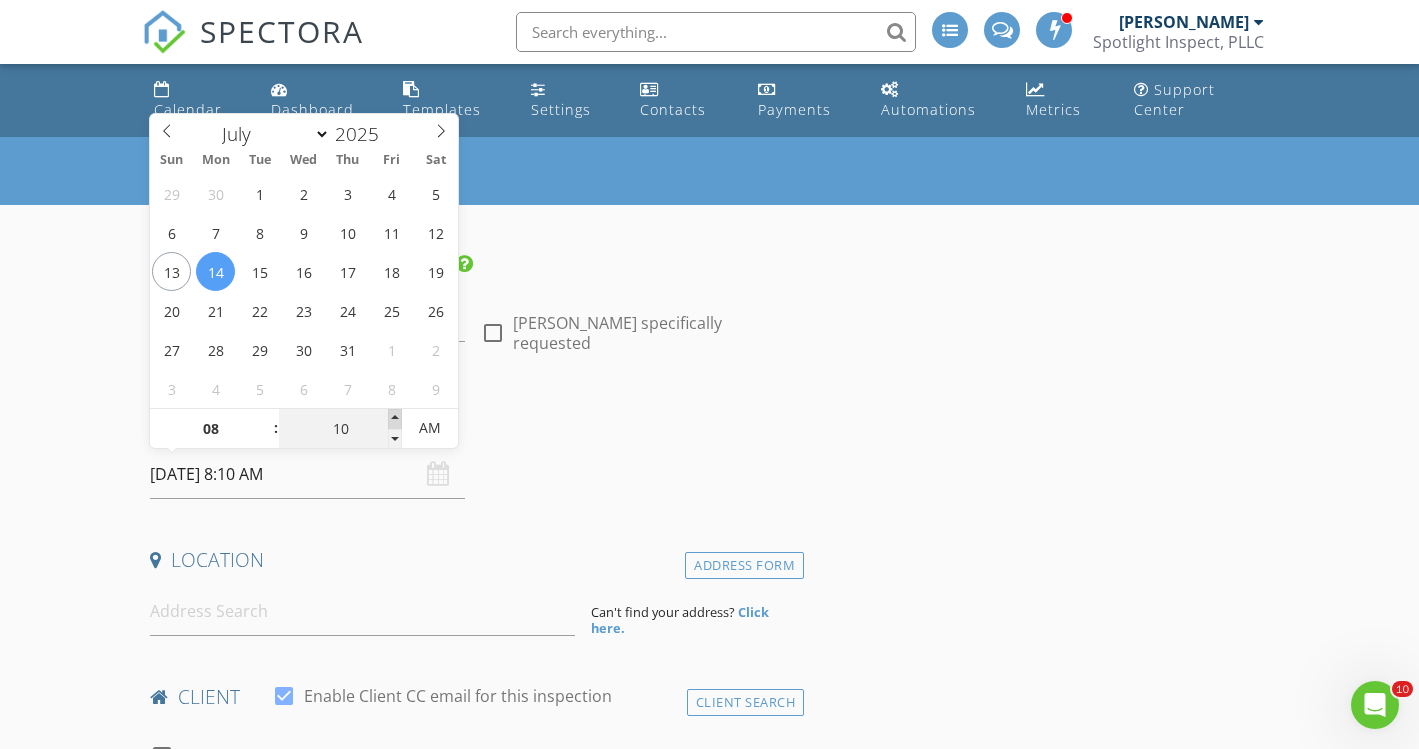 click at bounding box center (395, 419) 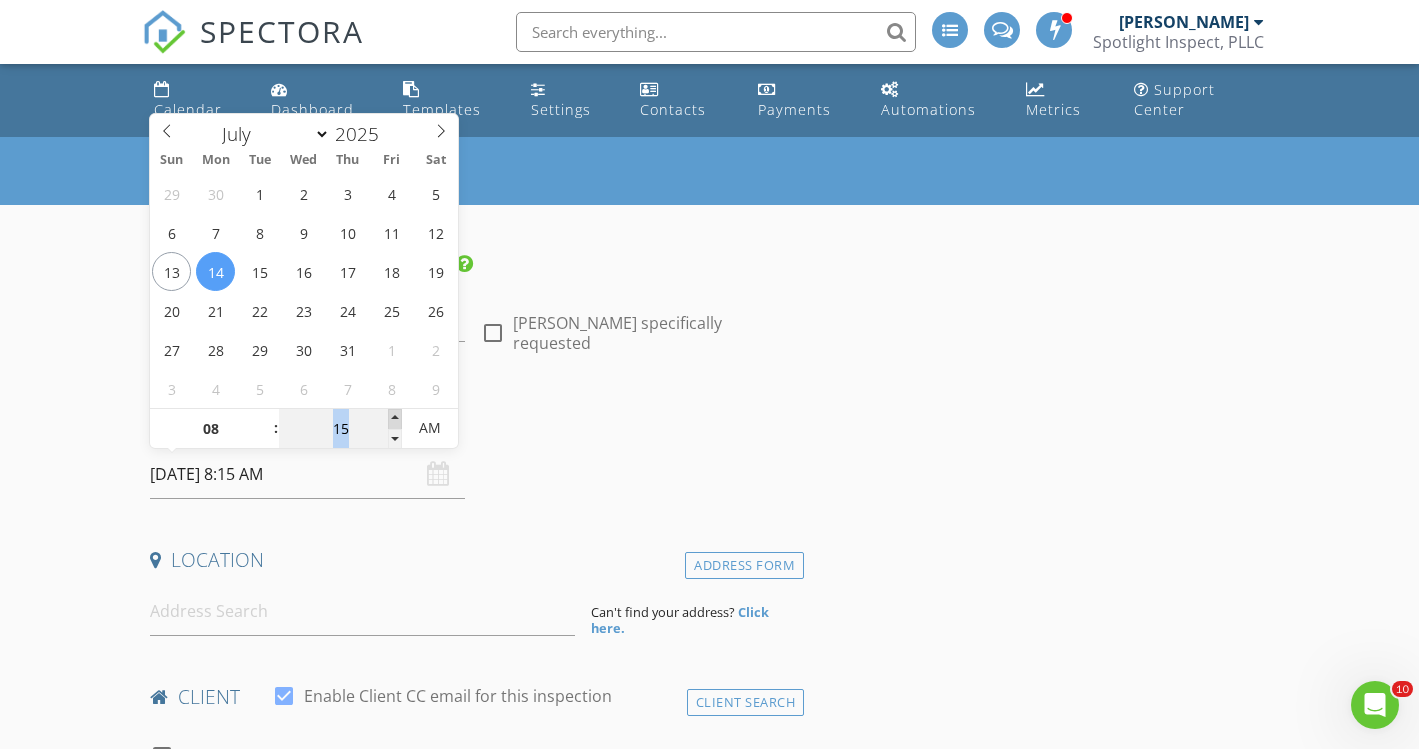 click at bounding box center [395, 419] 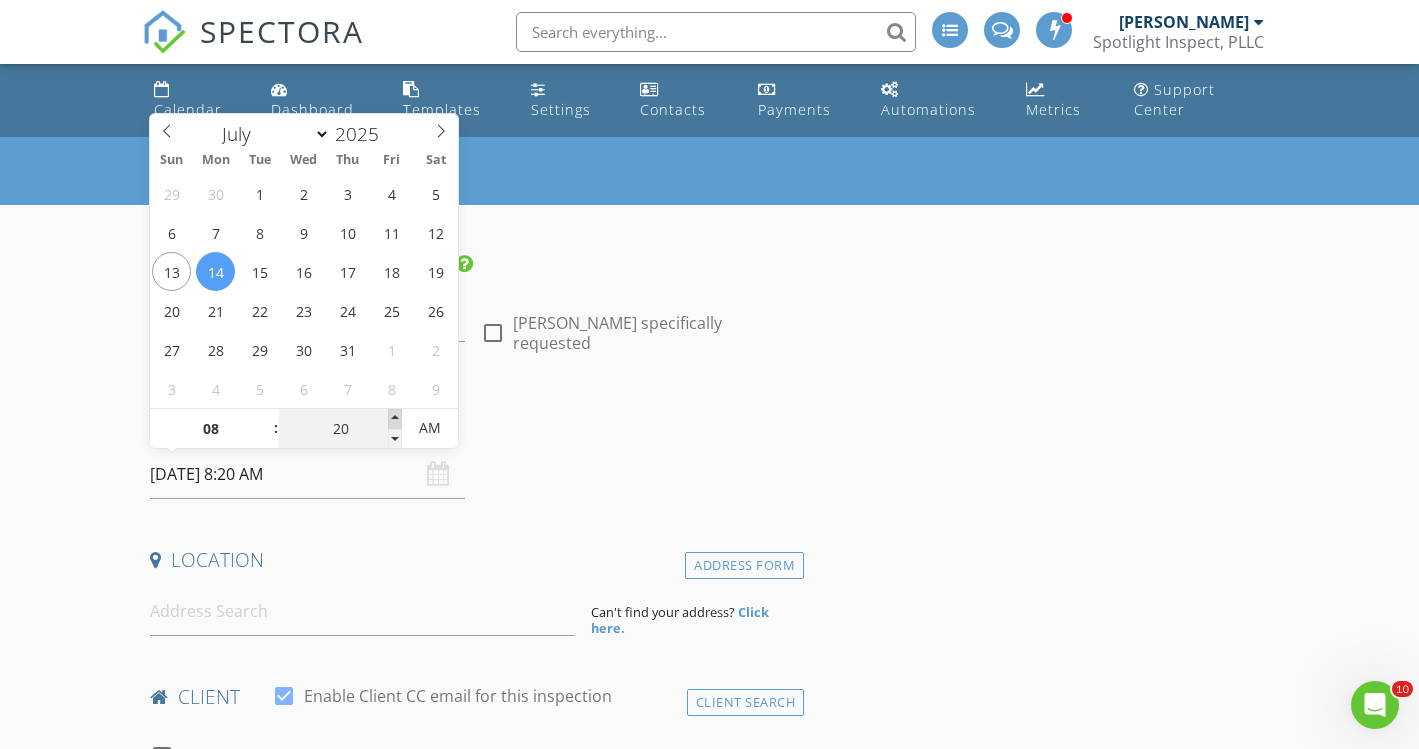 click at bounding box center [395, 419] 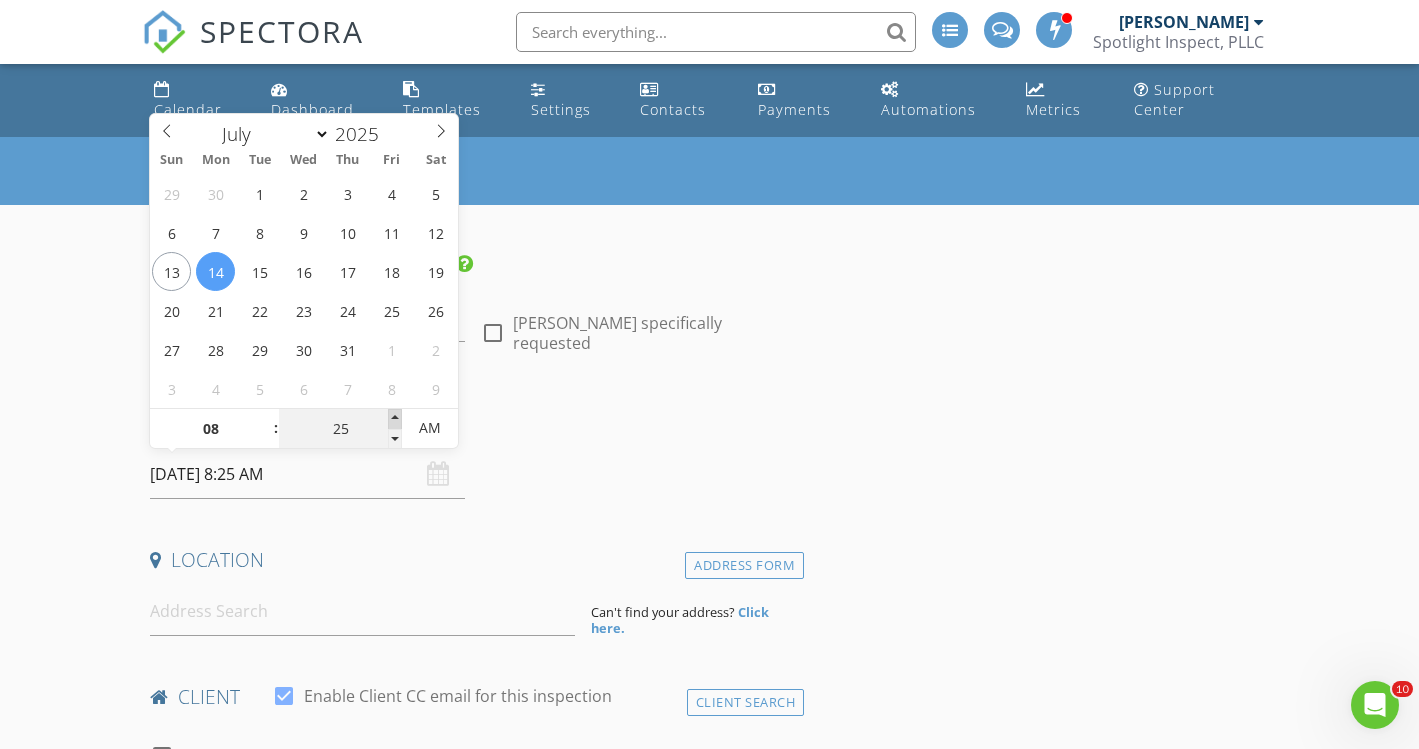 click at bounding box center [395, 419] 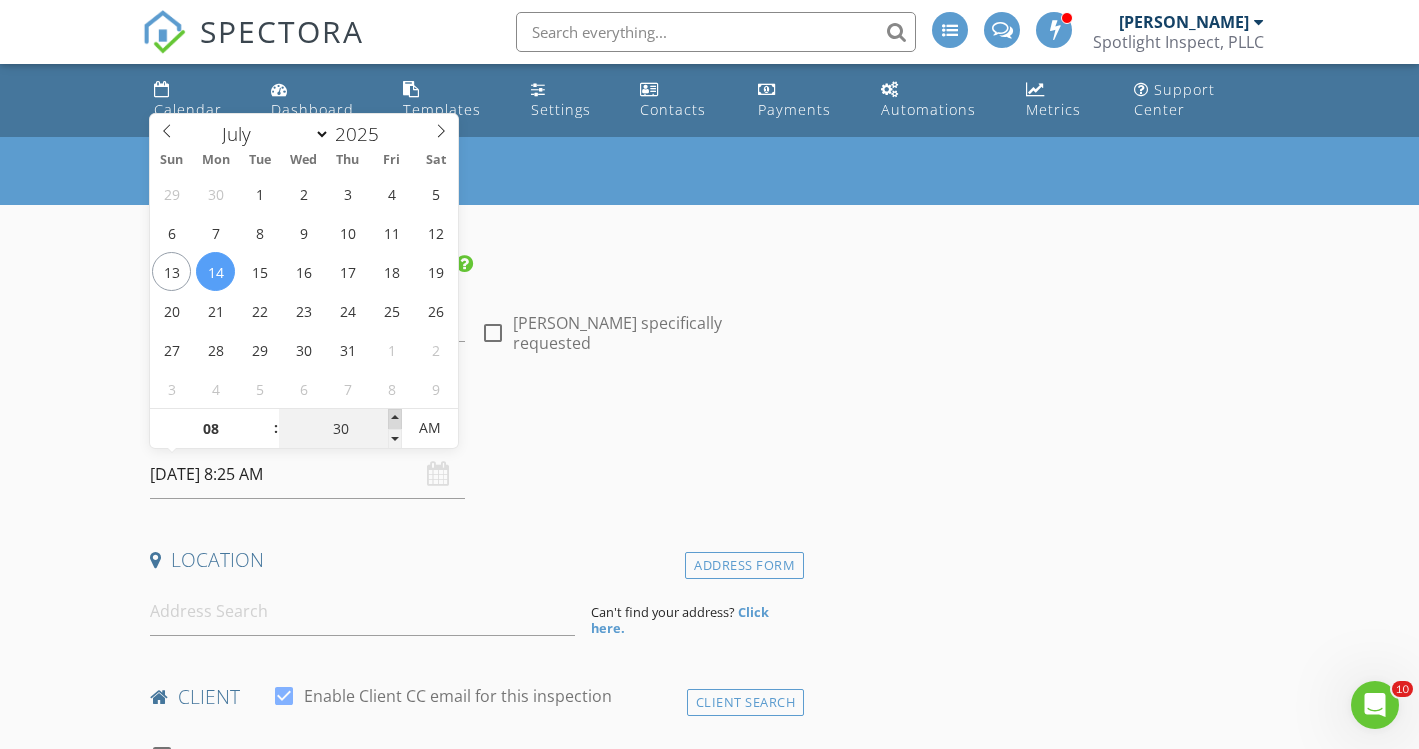 type on "[DATE] 8:30 AM" 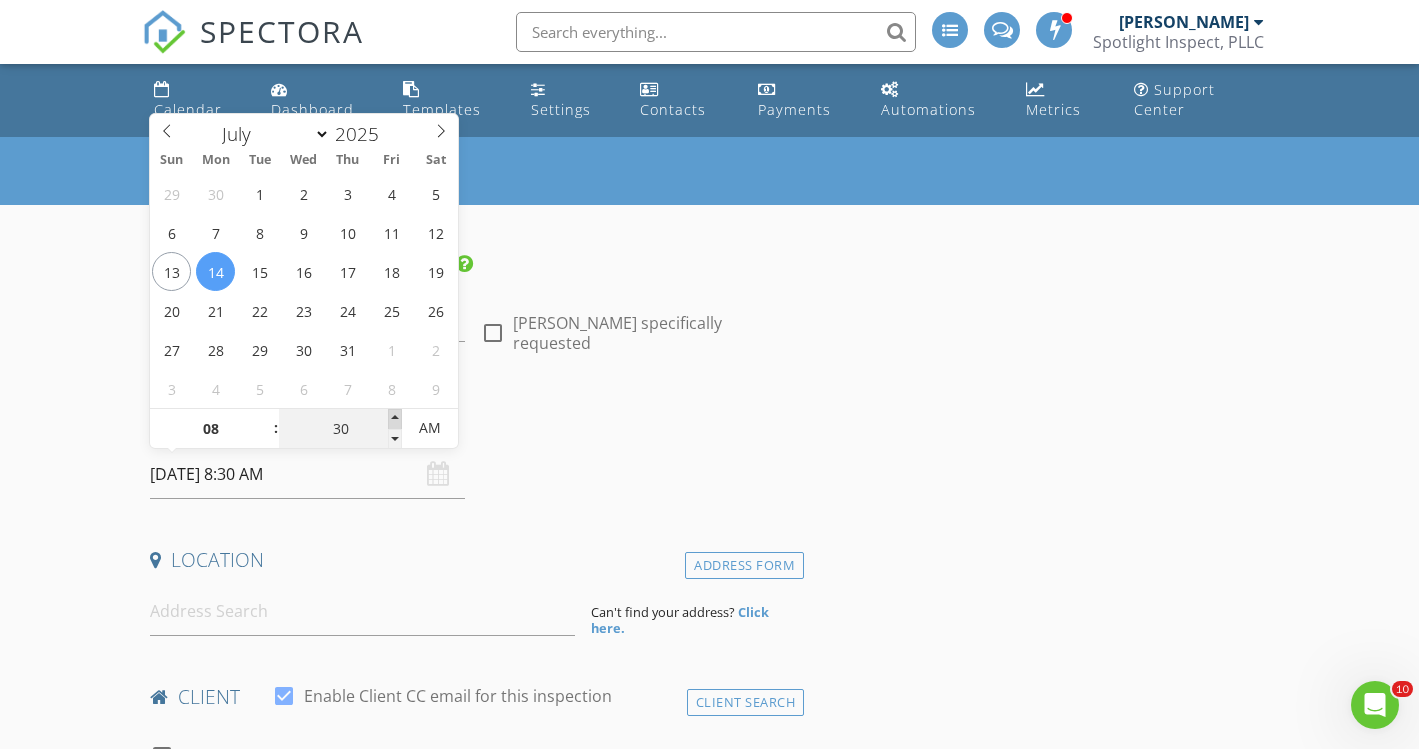 click at bounding box center (395, 419) 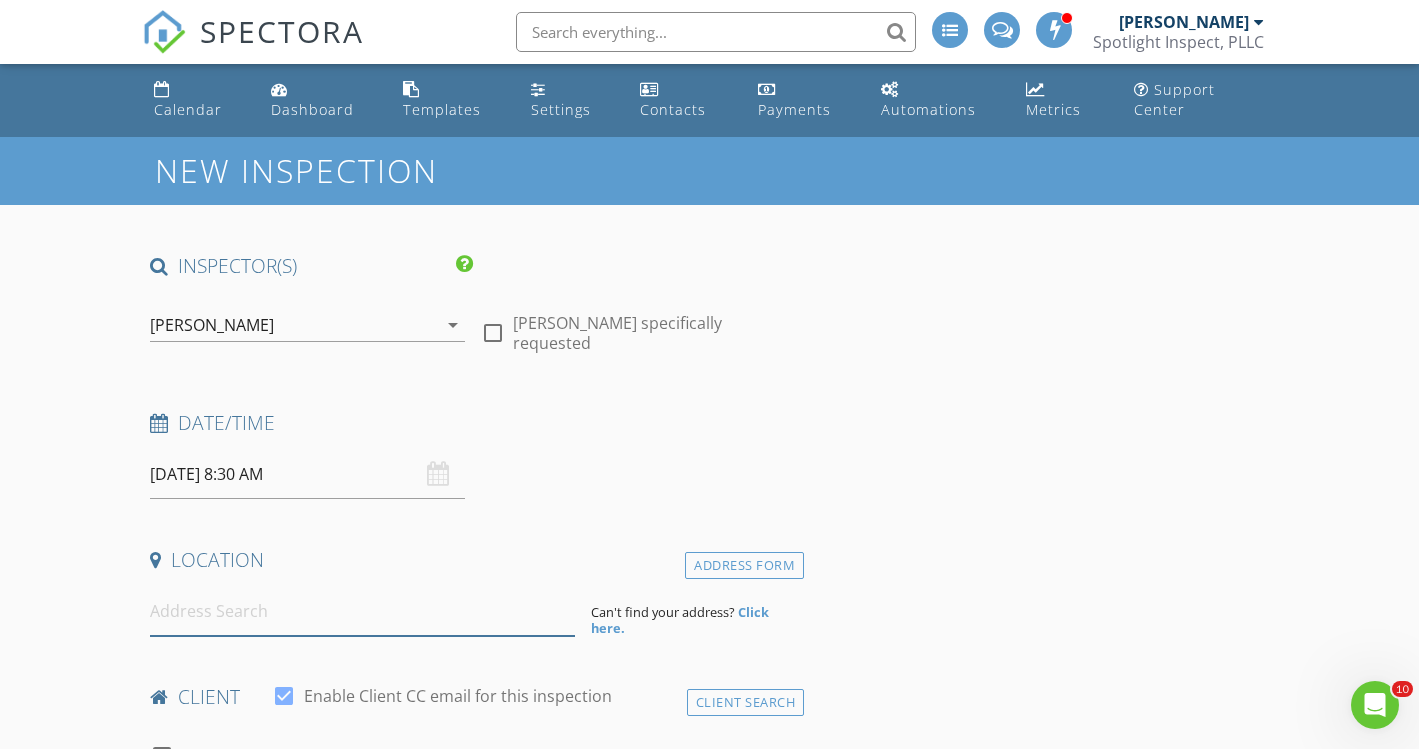click at bounding box center (362, 611) 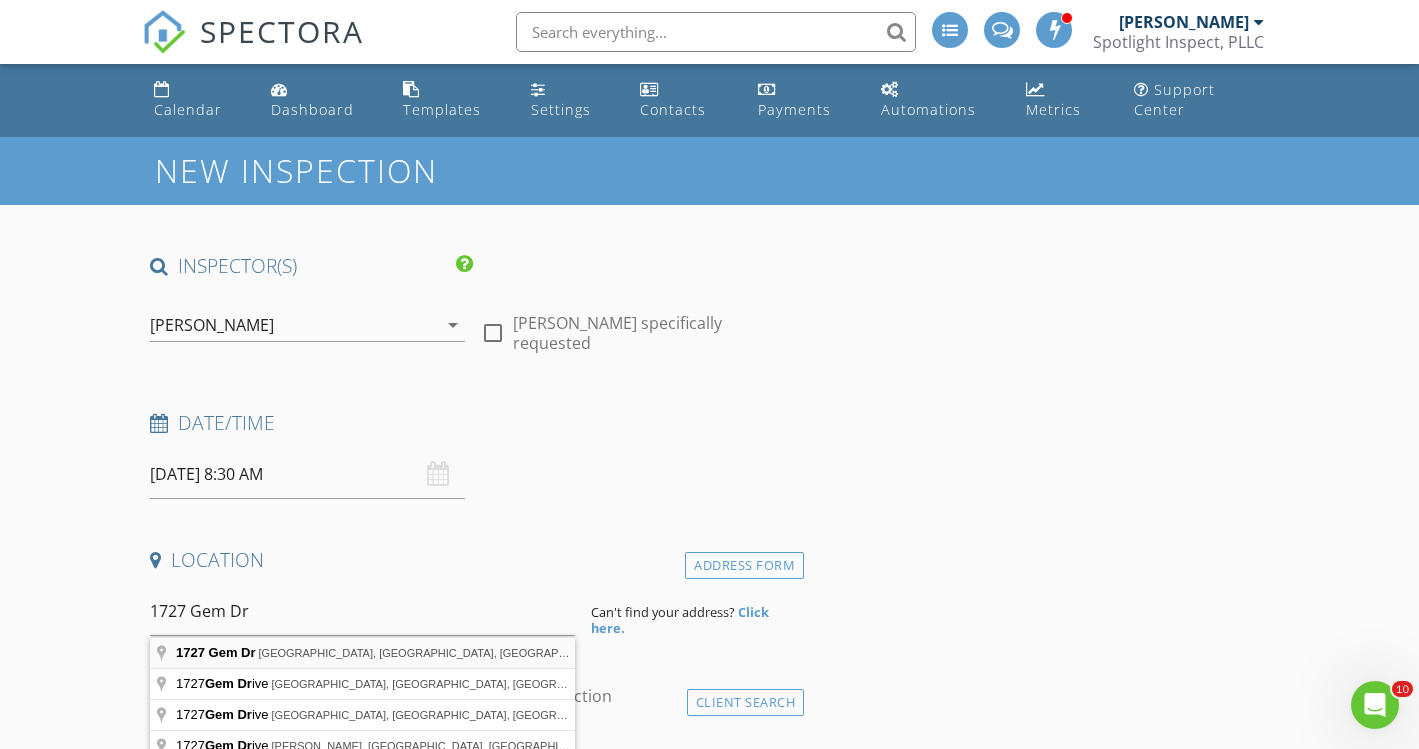 type on "1727 Gem Dr, Rockwall, TX, USA" 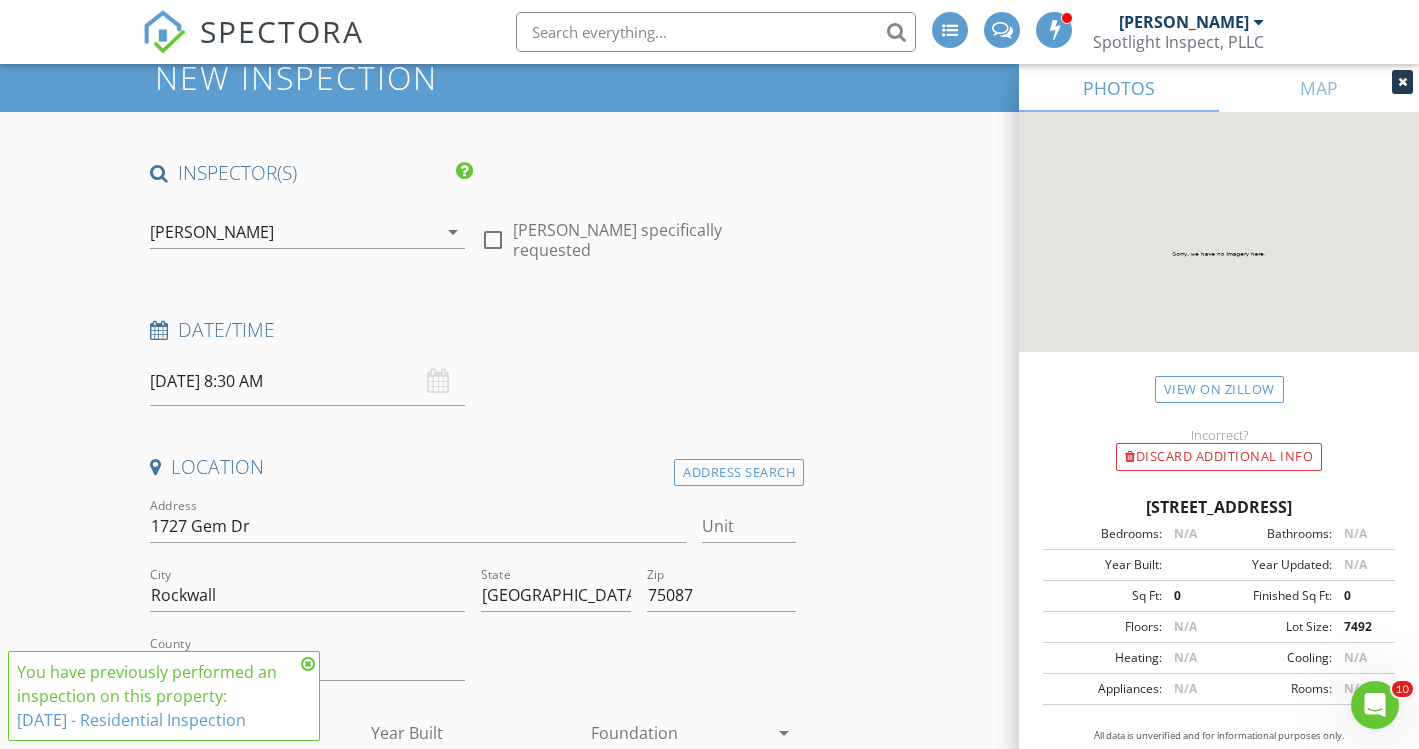 scroll, scrollTop: 96, scrollLeft: 0, axis: vertical 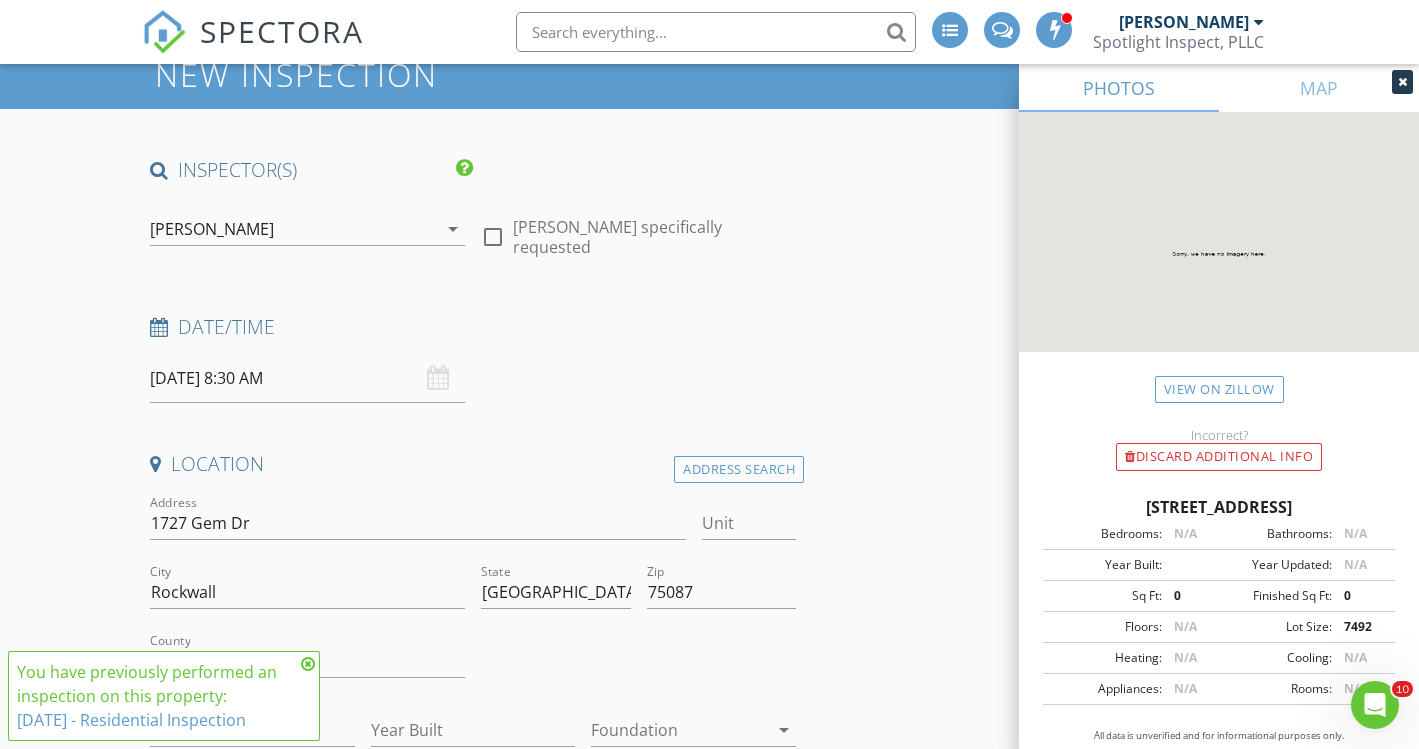 click at bounding box center [308, 664] 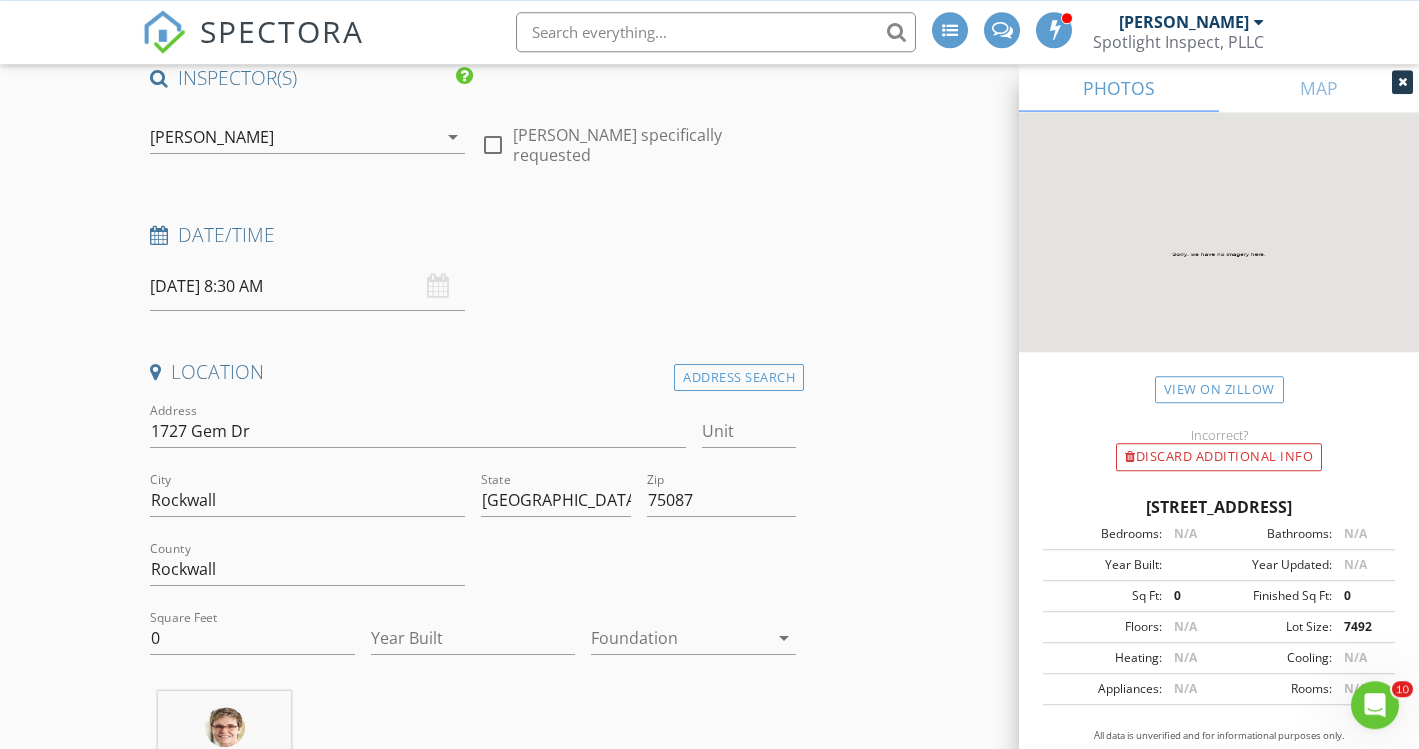 scroll, scrollTop: 192, scrollLeft: 0, axis: vertical 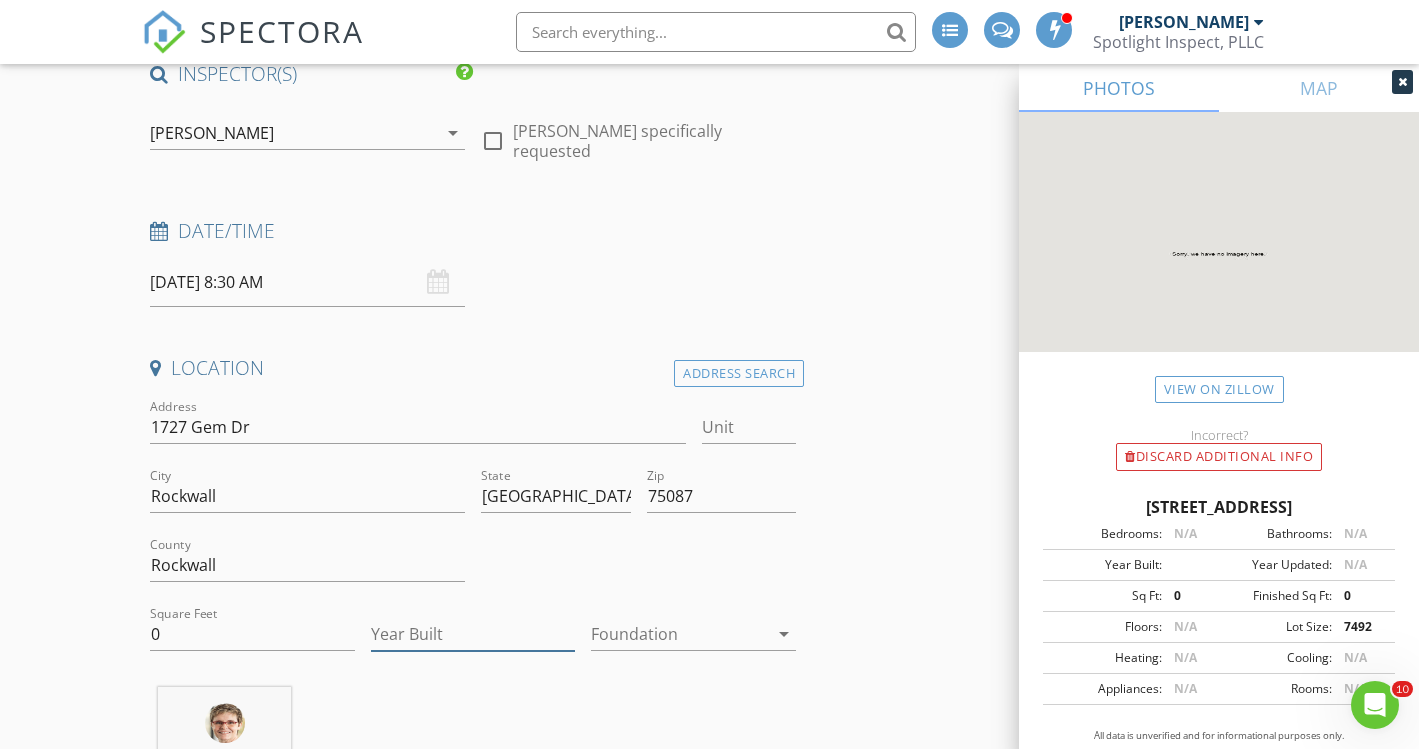 click on "Year Built" at bounding box center (473, 634) 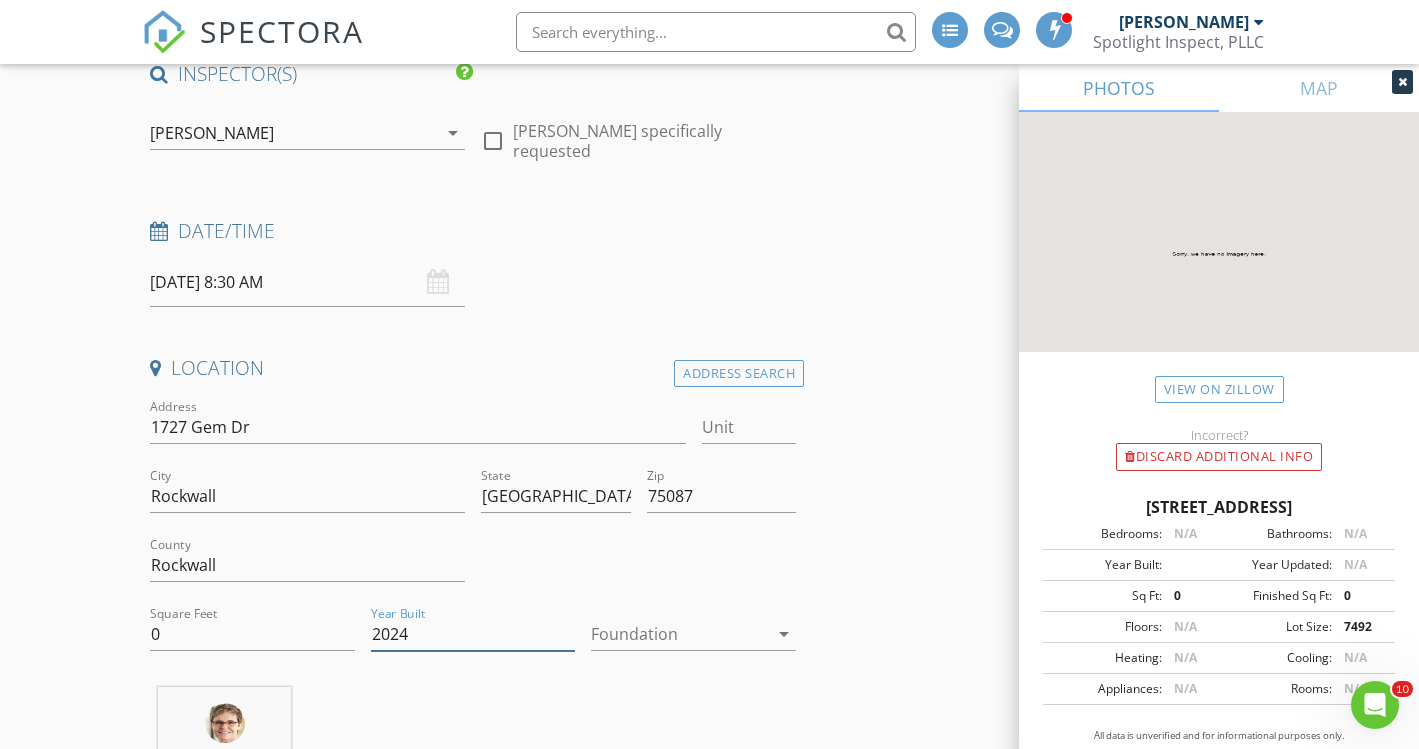 type on "2024" 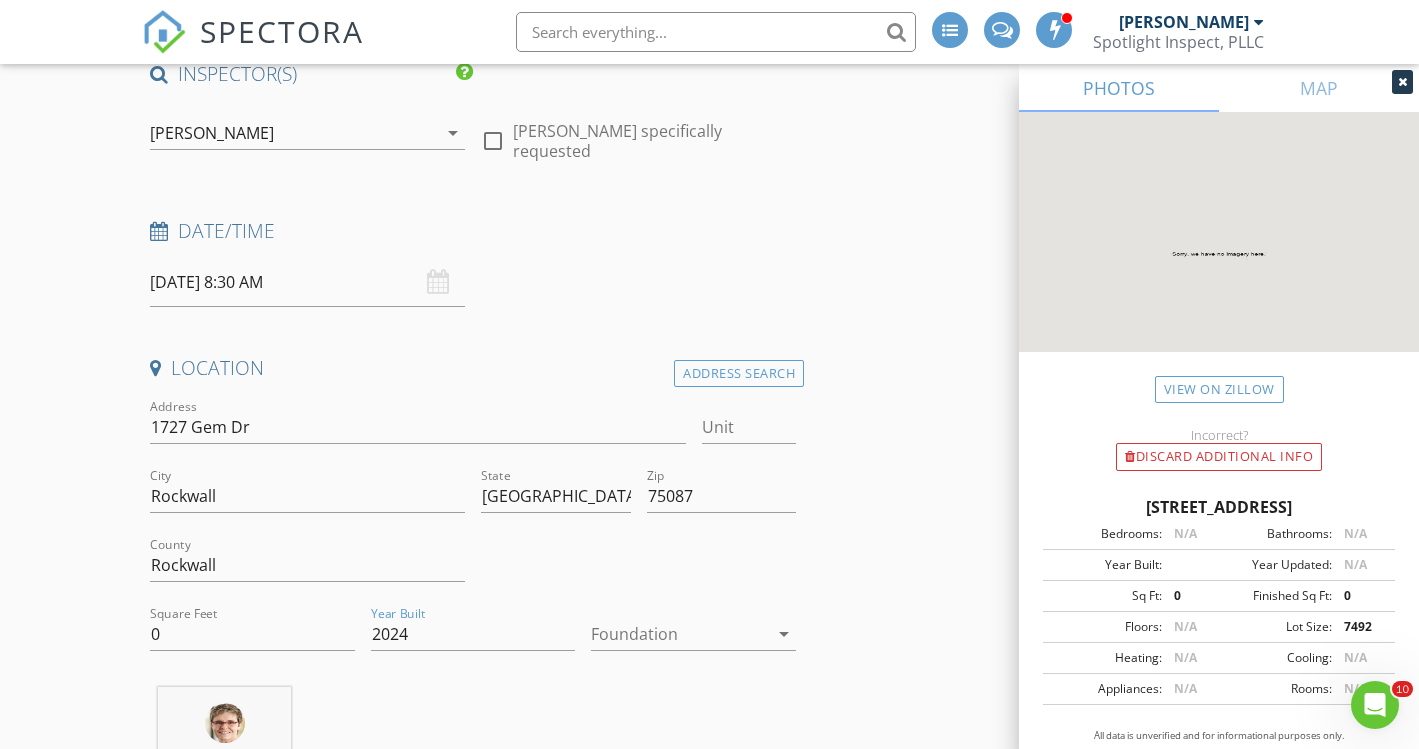 click at bounding box center (679, 634) 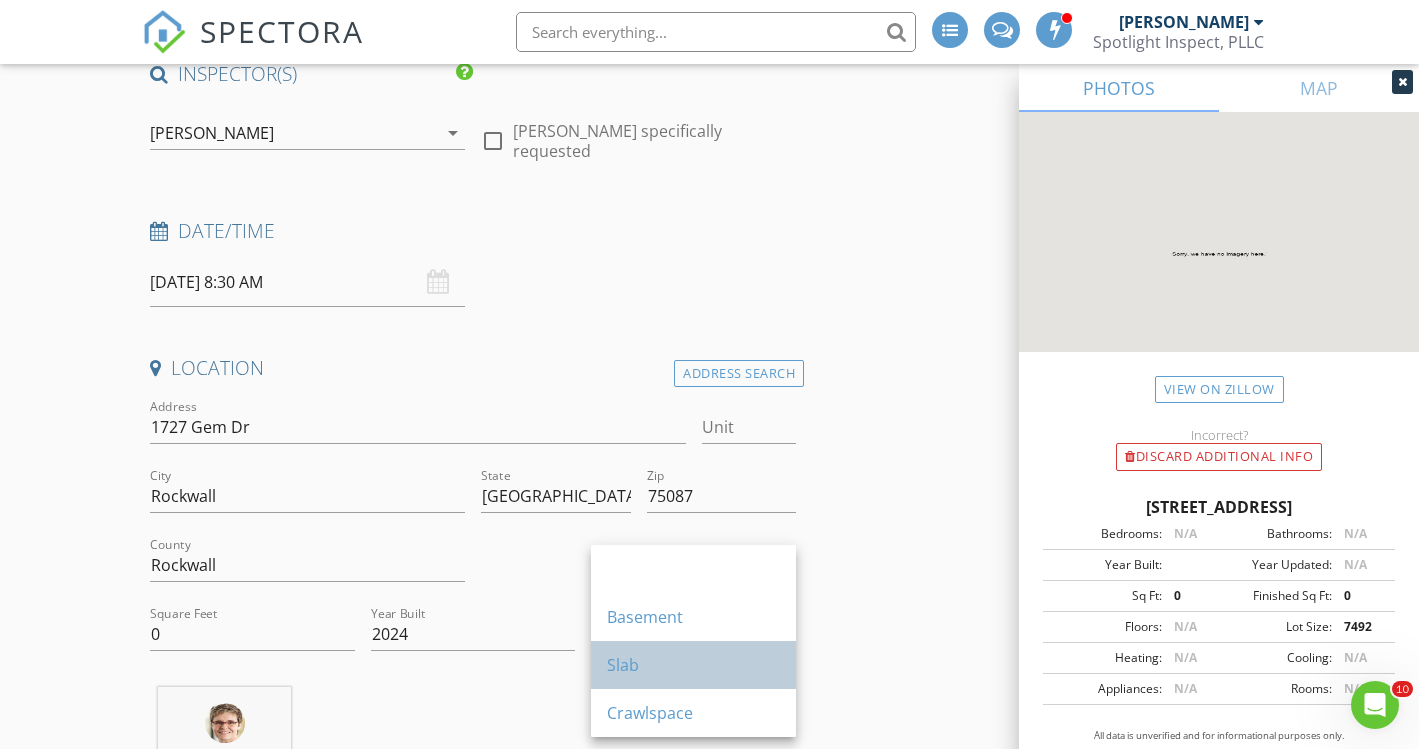 click on "Slab" at bounding box center [693, 665] 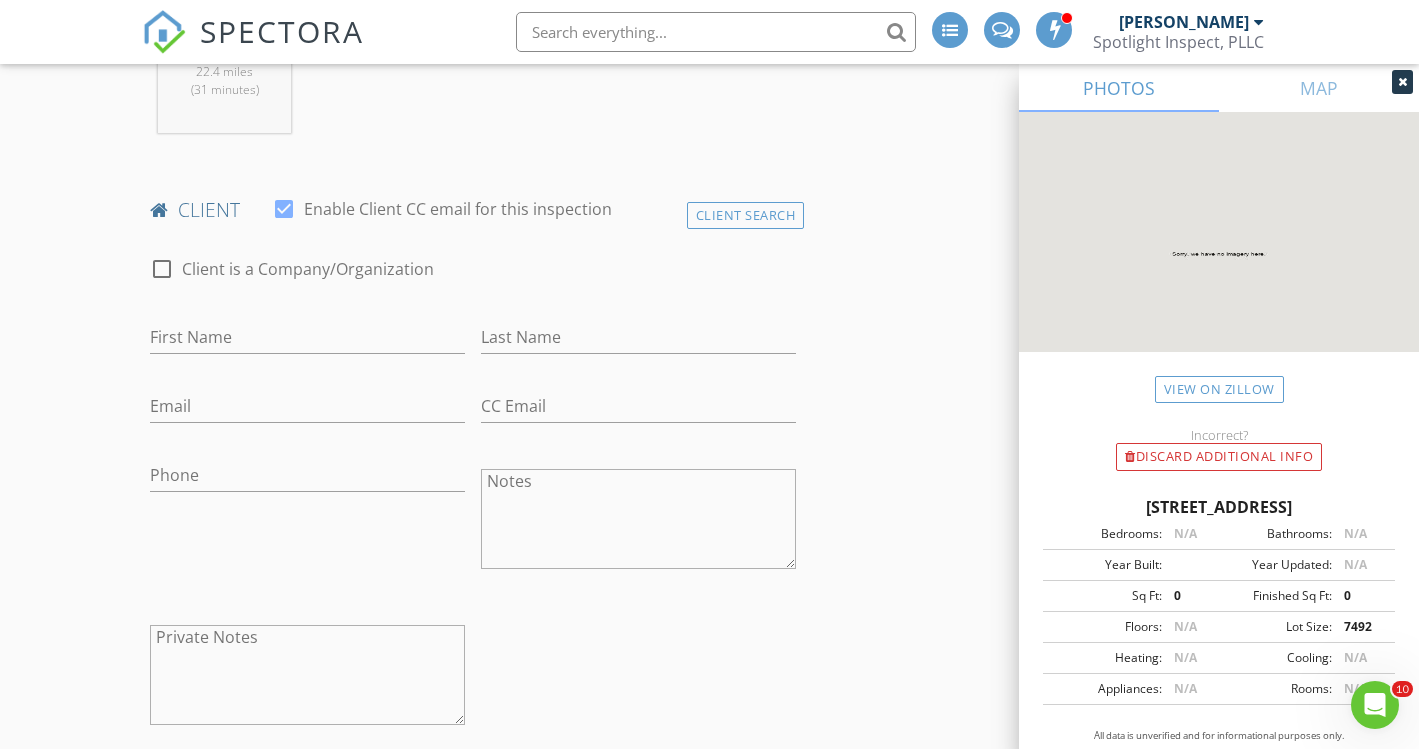 scroll, scrollTop: 800, scrollLeft: 0, axis: vertical 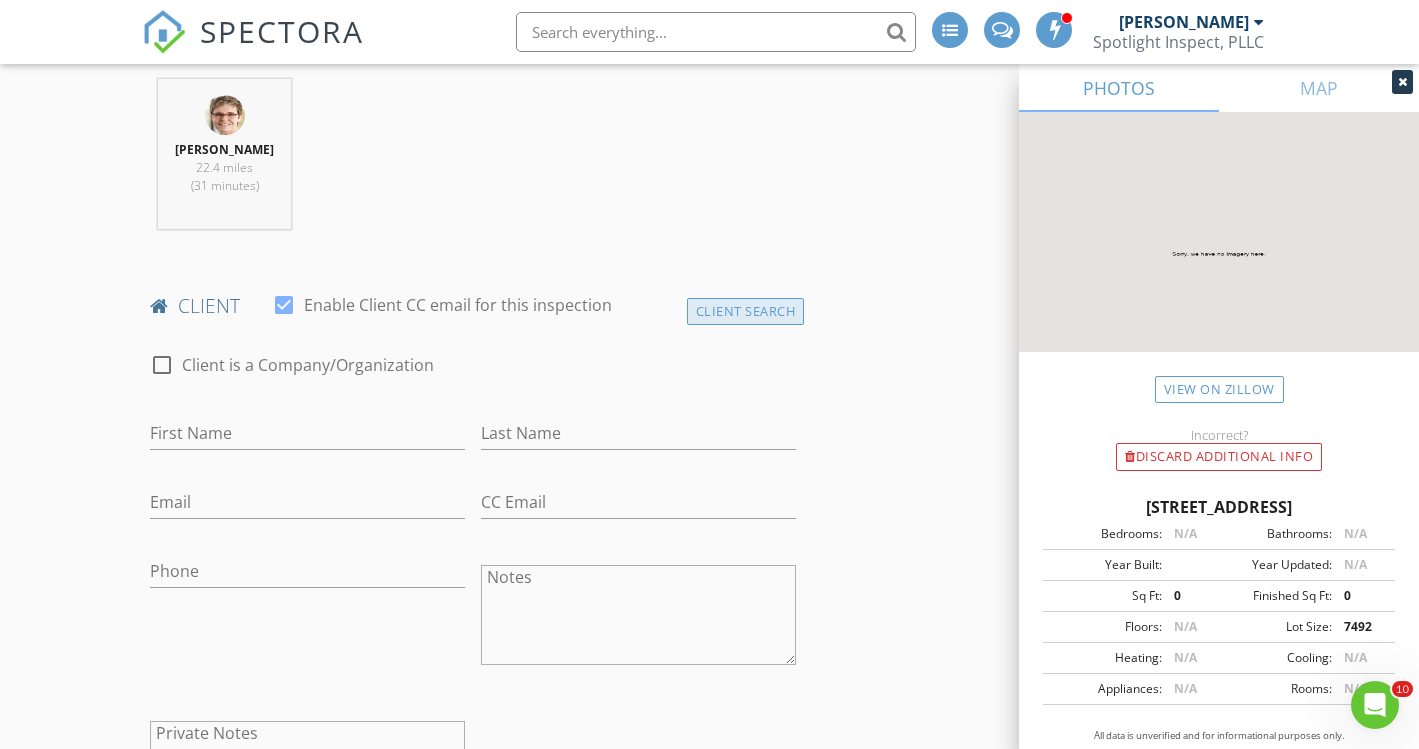 click on "Client Search" at bounding box center [746, 311] 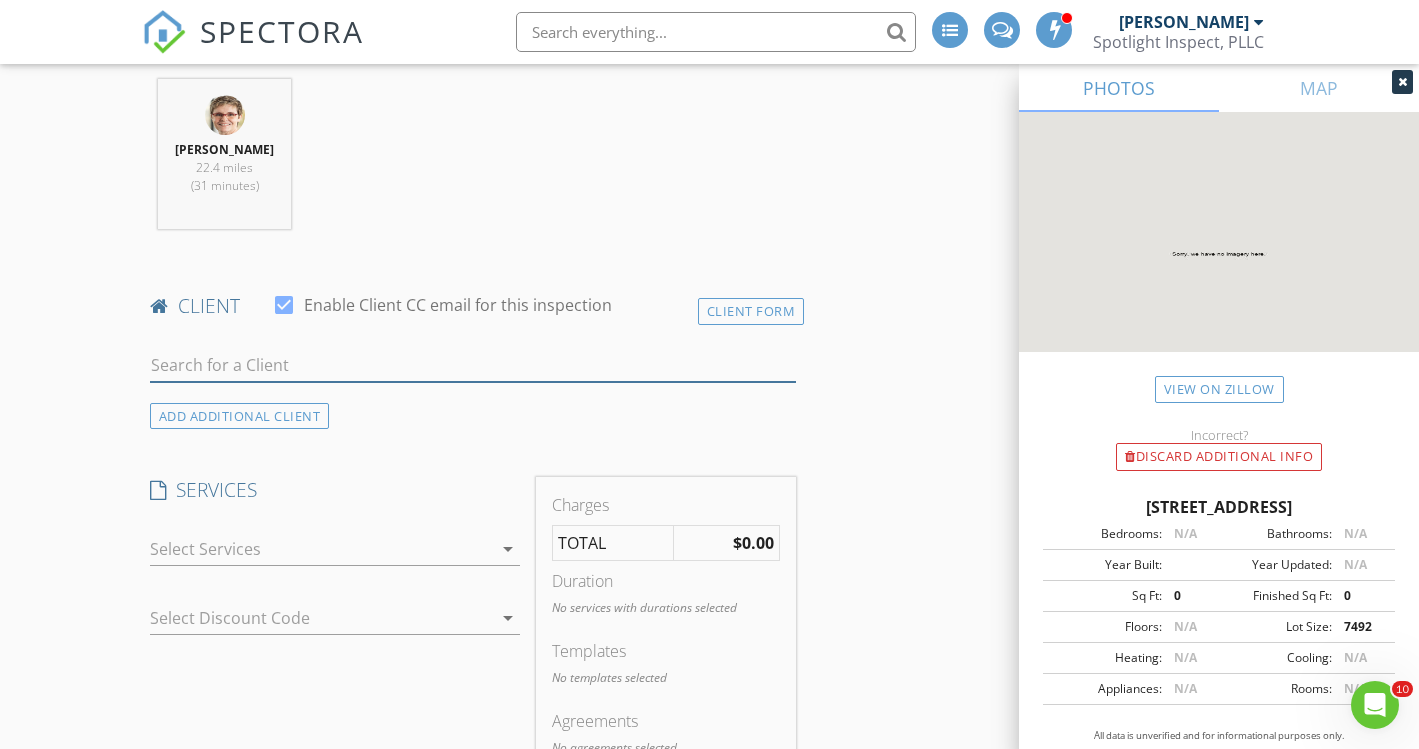 drag, startPoint x: 315, startPoint y: 375, endPoint x: 316, endPoint y: 363, distance: 12.0415945 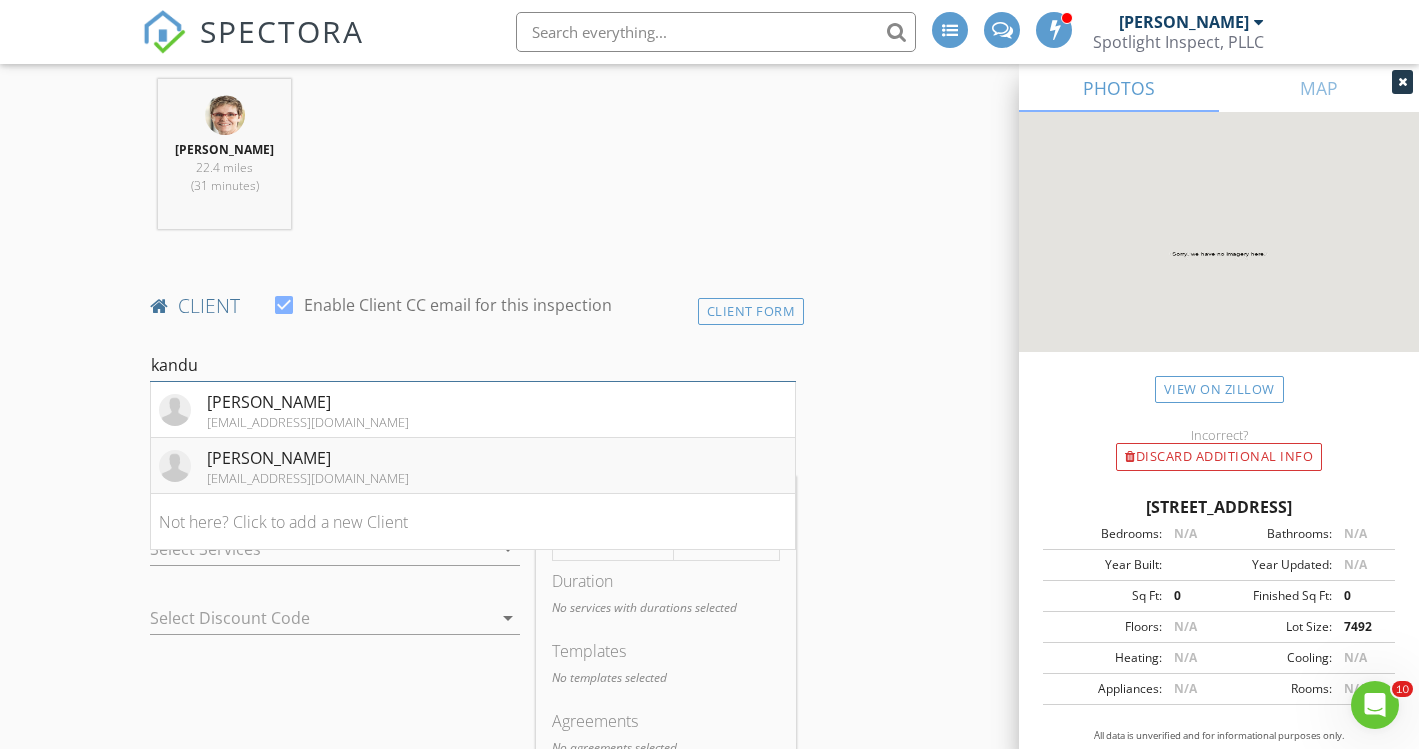 type on "kandu" 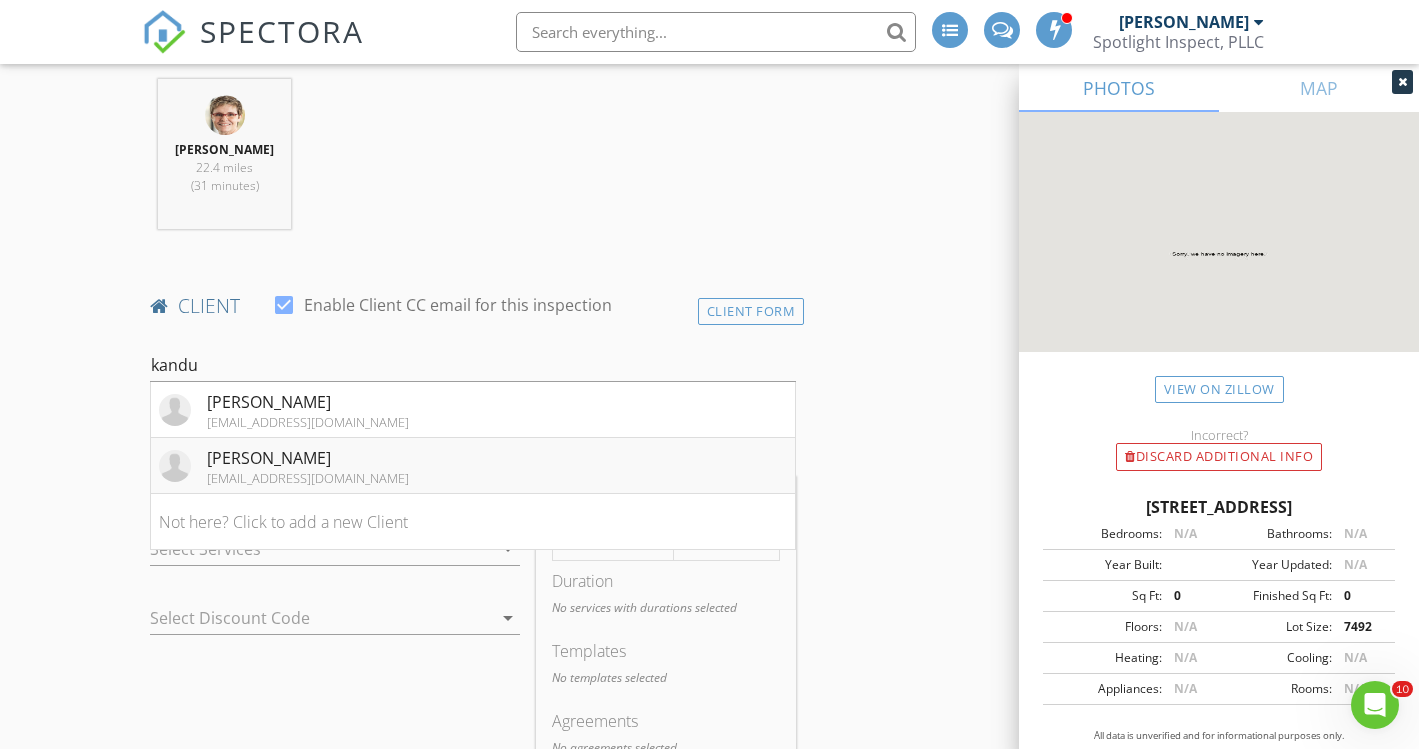 click on "[PERSON_NAME]" at bounding box center (308, 458) 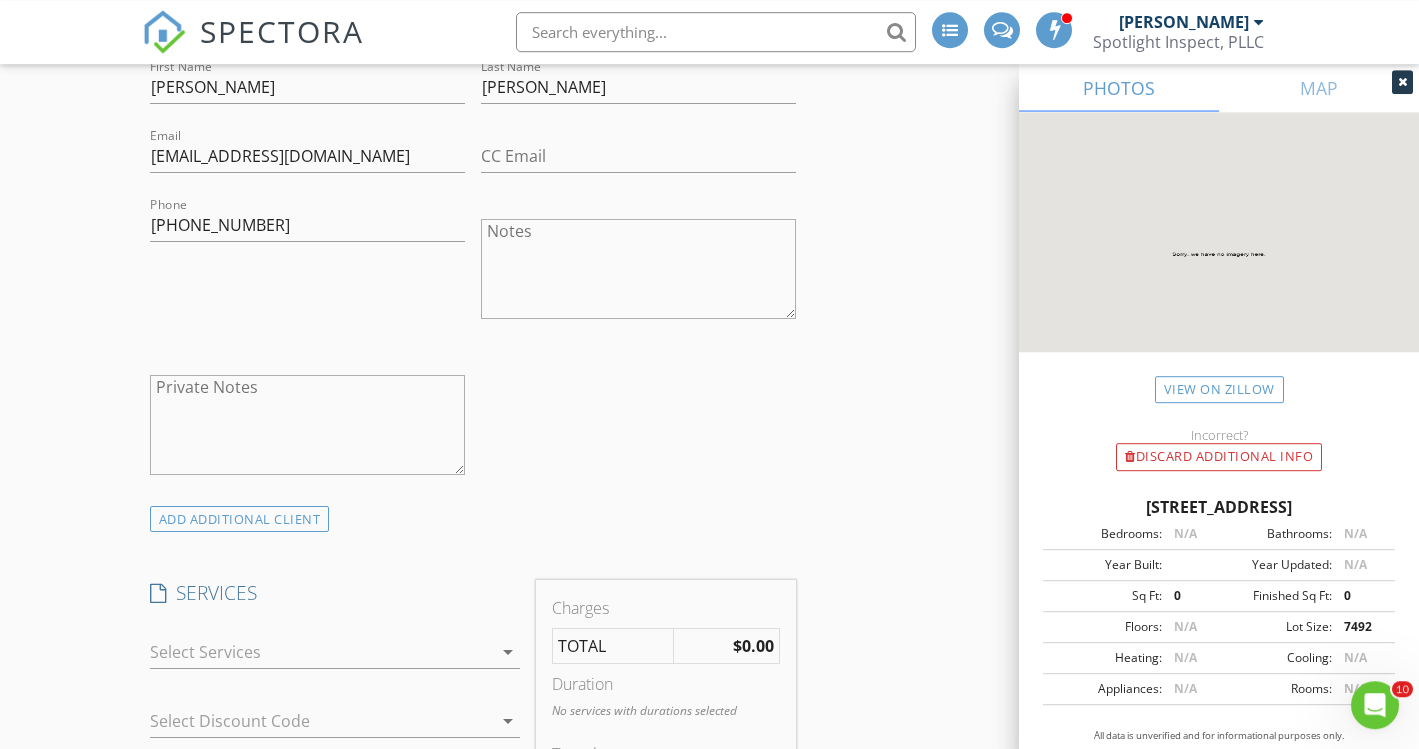 scroll, scrollTop: 1168, scrollLeft: 0, axis: vertical 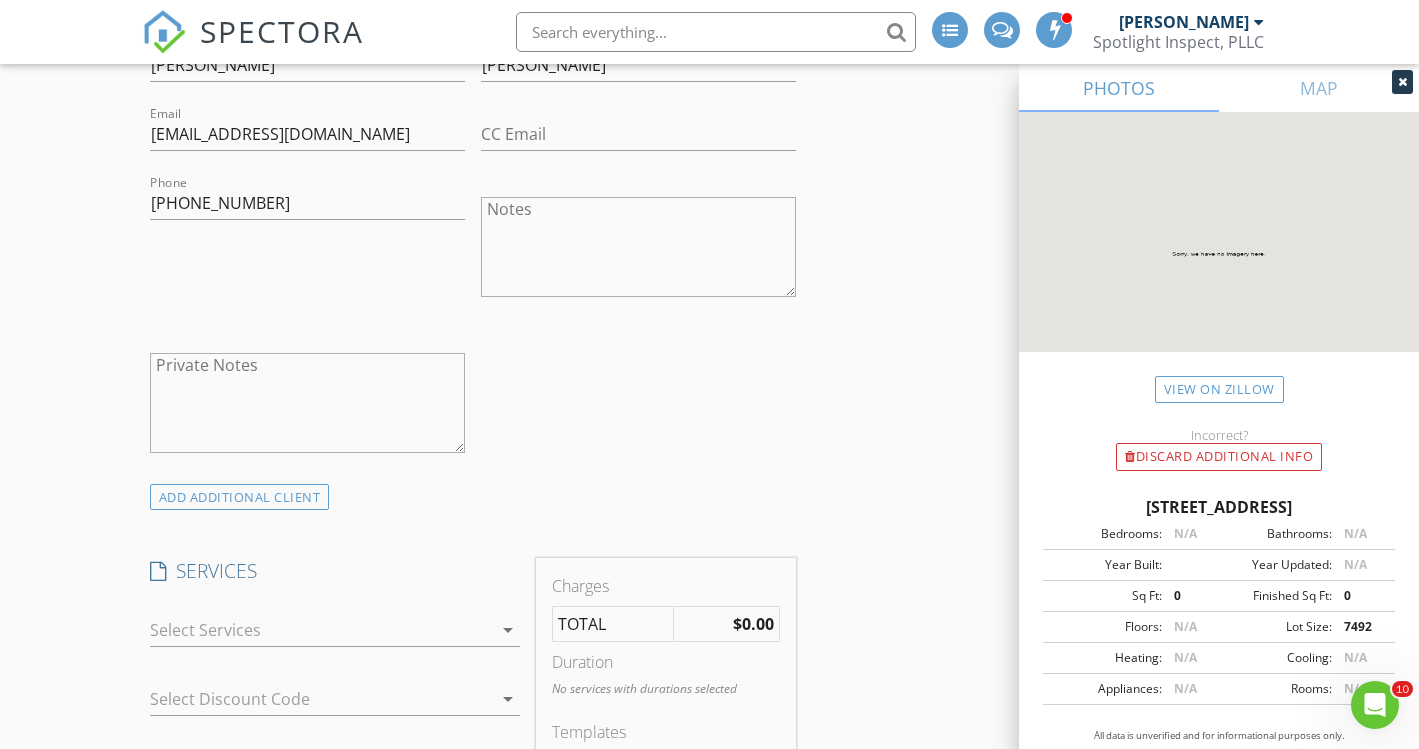 click at bounding box center [321, 630] 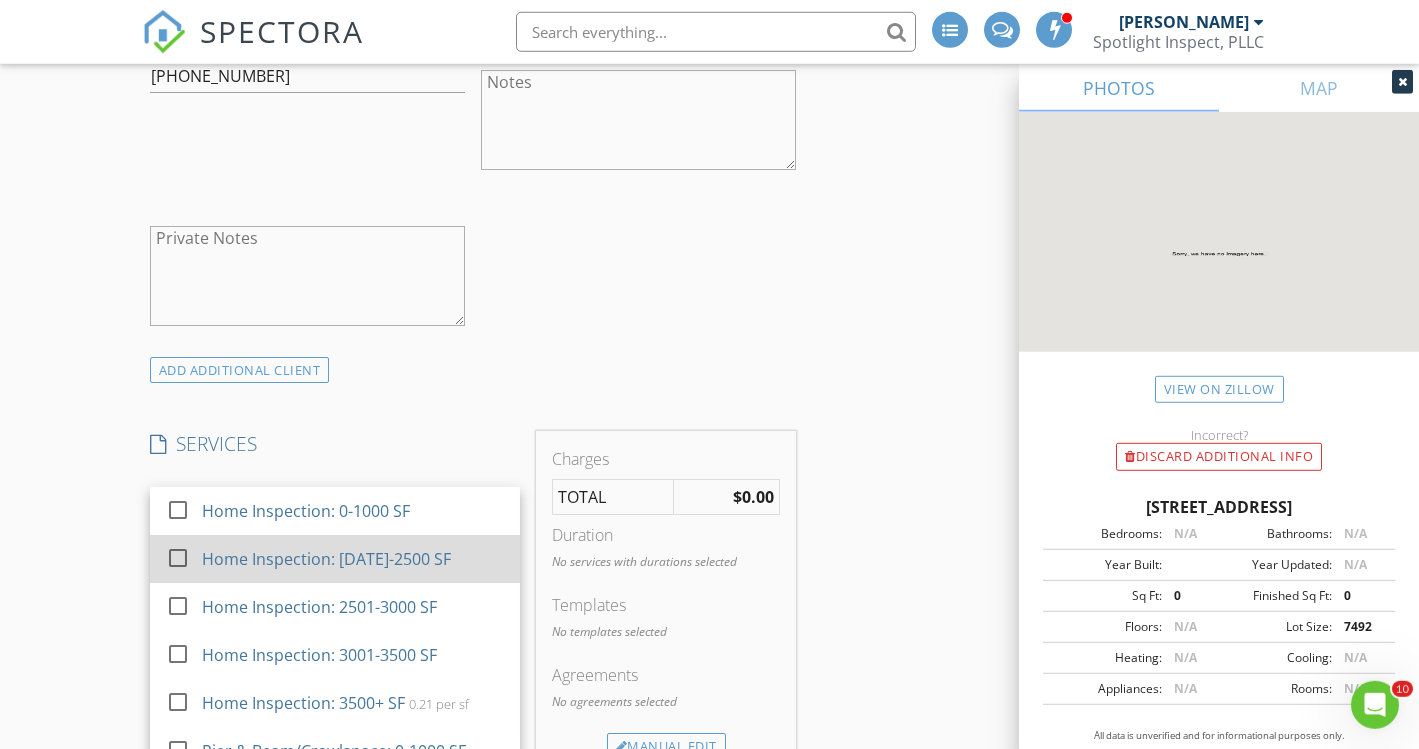 scroll, scrollTop: 1296, scrollLeft: 0, axis: vertical 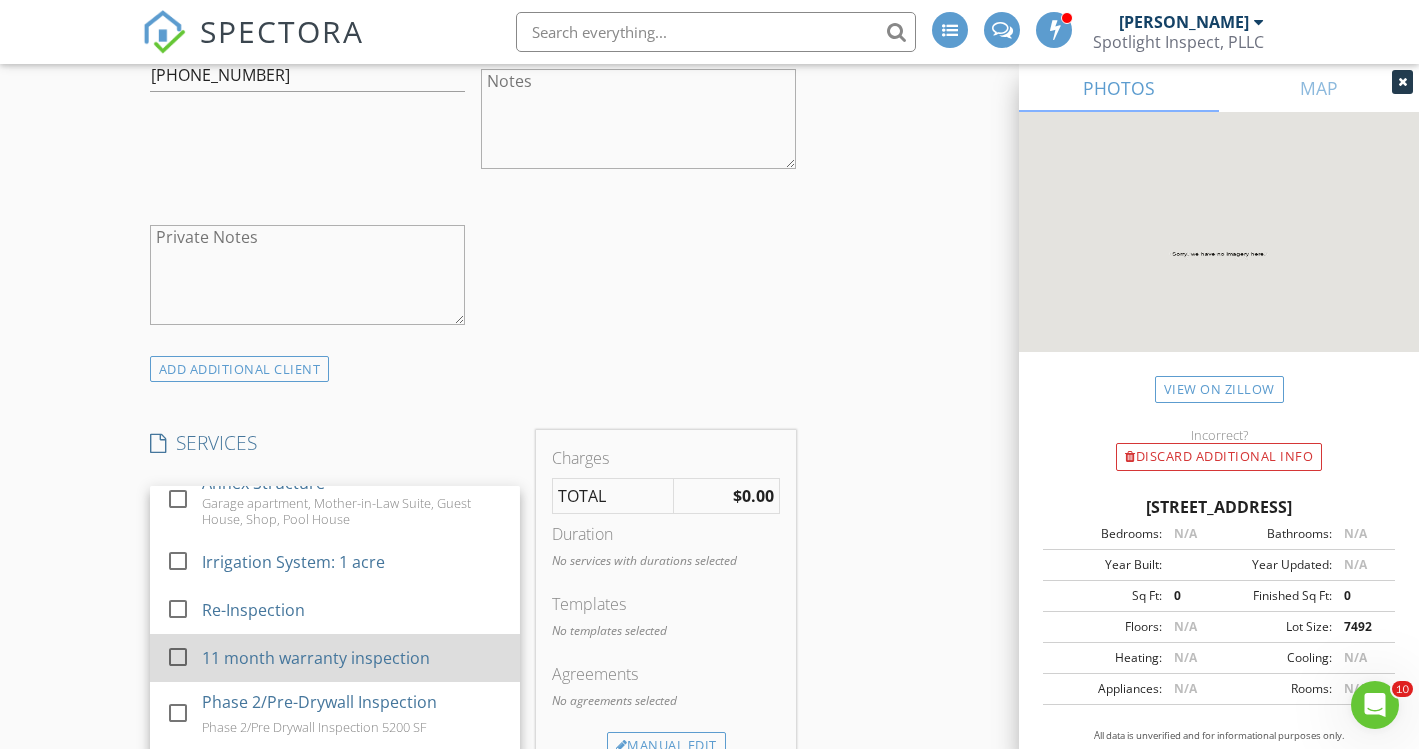 click at bounding box center (178, 657) 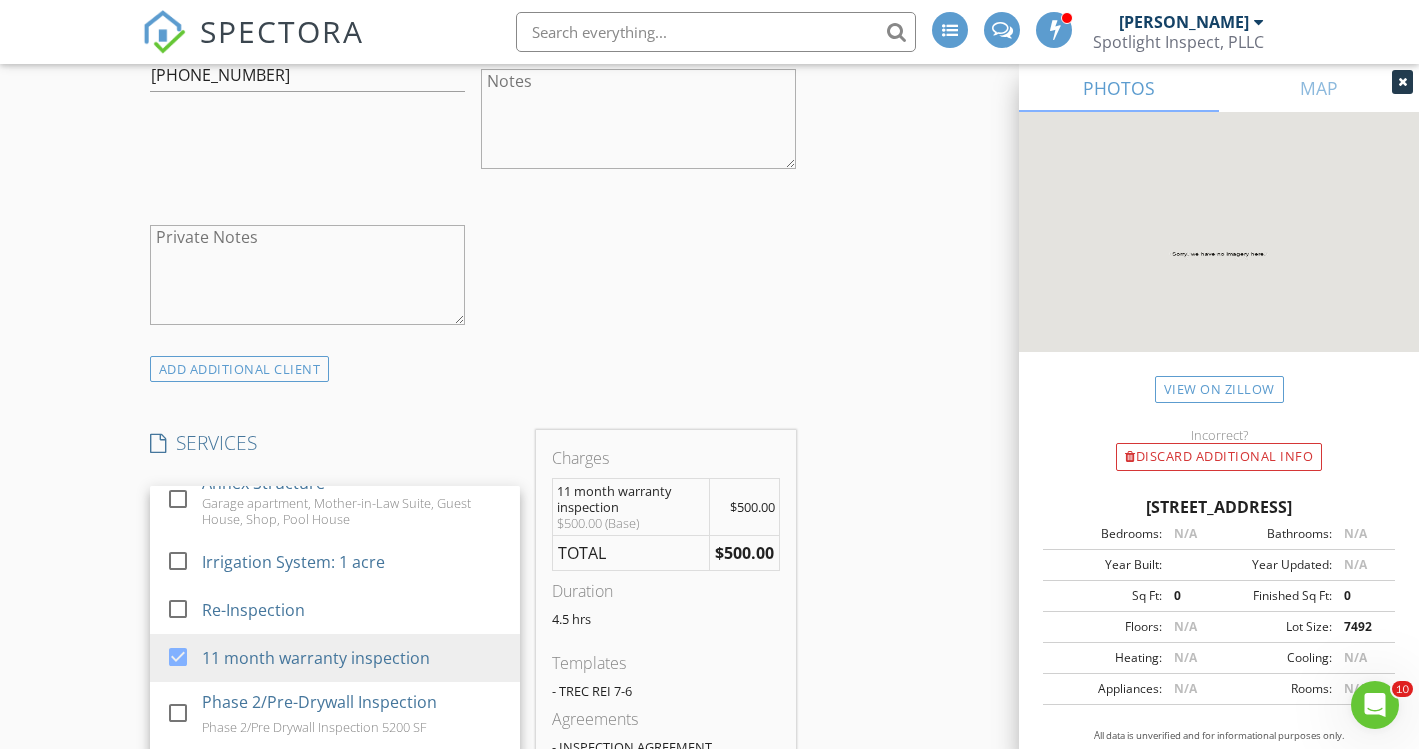 click on "INSPECTOR(S)
check_box   Kristi Camp   PRIMARY   Kristi Camp arrow_drop_down   check_box_outline_blank Kristi Camp specifically requested
Date/Time
07/14/2025 8:30 AM
Location
Address Search       Address 1727 Gem Dr   Unit   City Rockwall   State TX   Zip 75087   County Rockwall     Square Feet 0   Year Built 2024   Foundation Slab arrow_drop_down     Kristi Camp     22.4 miles     (31 minutes)
client
check_box Enable Client CC email for this inspection   Client Search     check_box_outline_blank Client is a Company/Organization     First Name Sireesha   Last Name Kandula   Email siri.kandula3@gmail.com   CC Email   Phone 945-244-8869           Notes   Private Notes
ADD ADDITIONAL client
SERVICES
check_box_outline_blank   Home Inspection: 0-1000 SF" at bounding box center [709, 706] 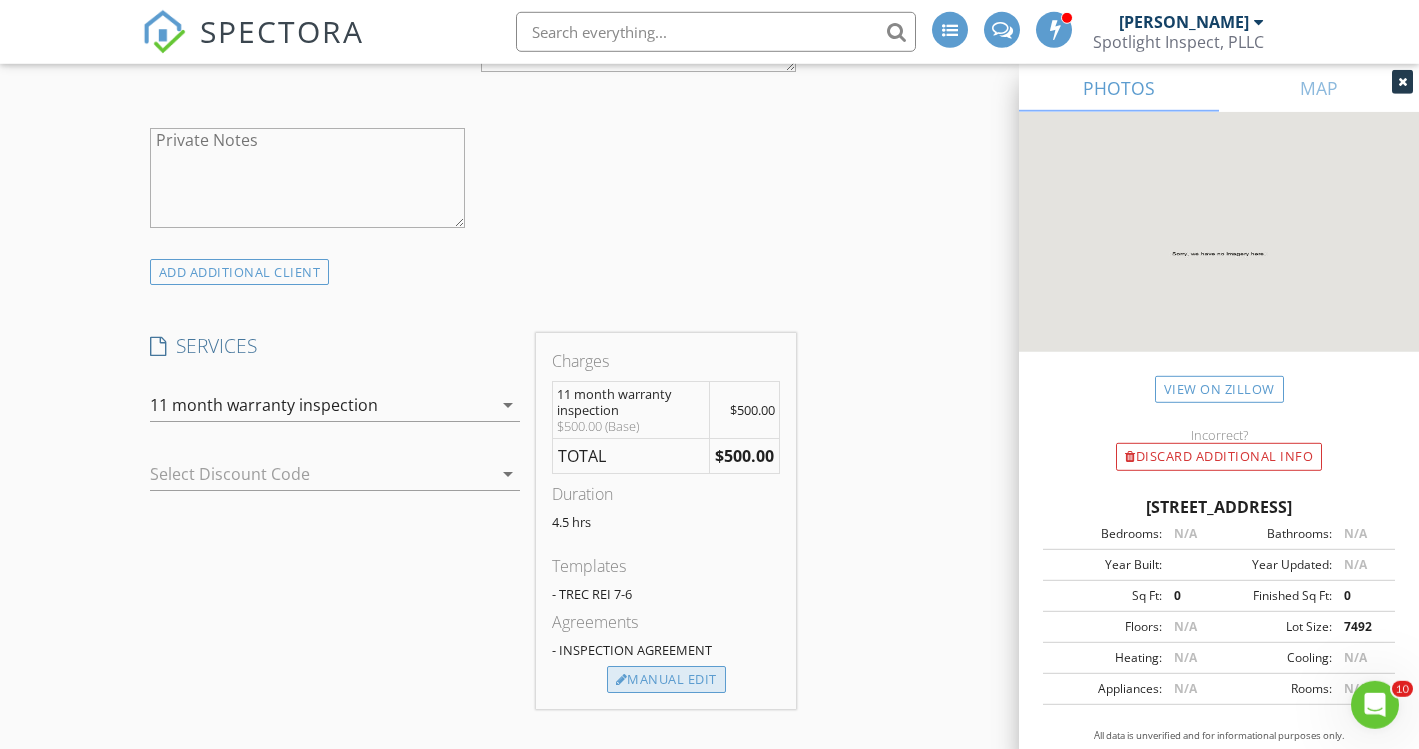 scroll, scrollTop: 1408, scrollLeft: 0, axis: vertical 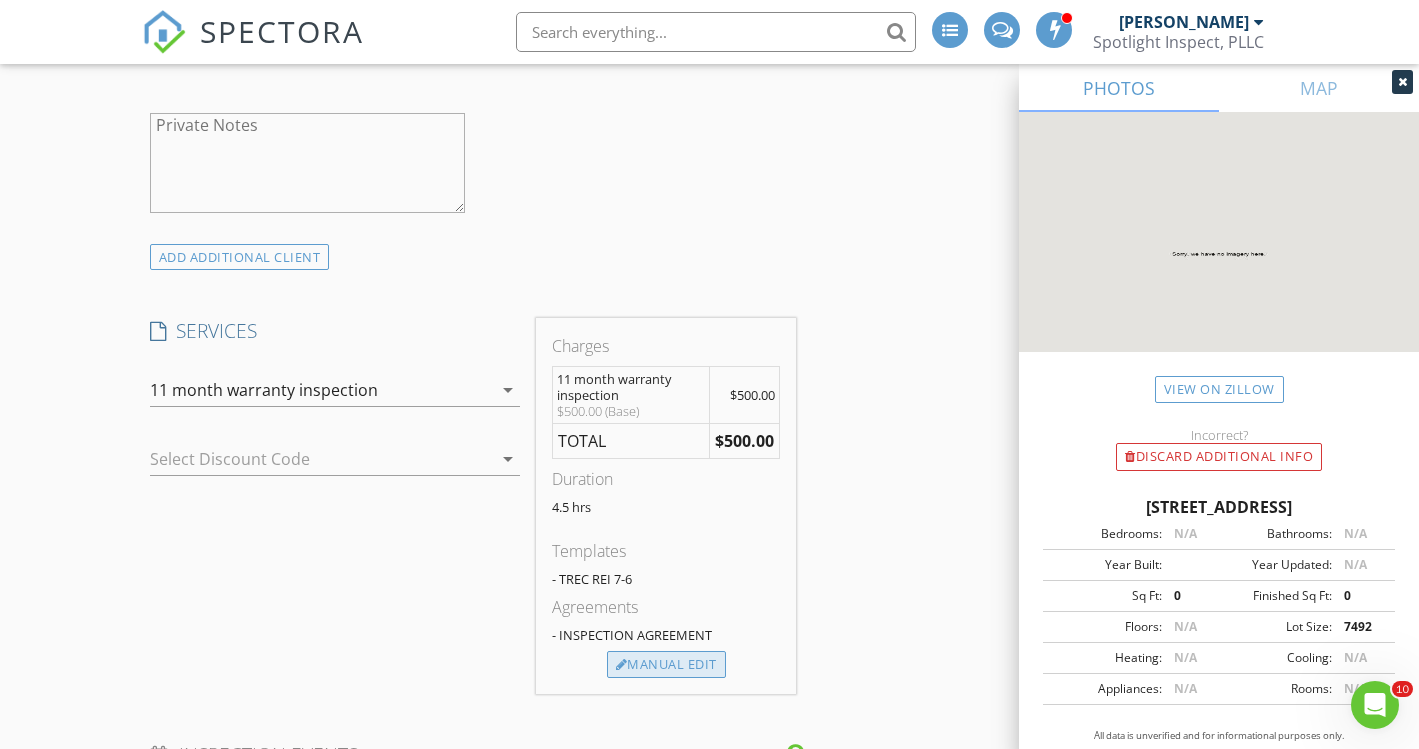 click on "Manual Edit" at bounding box center (666, 665) 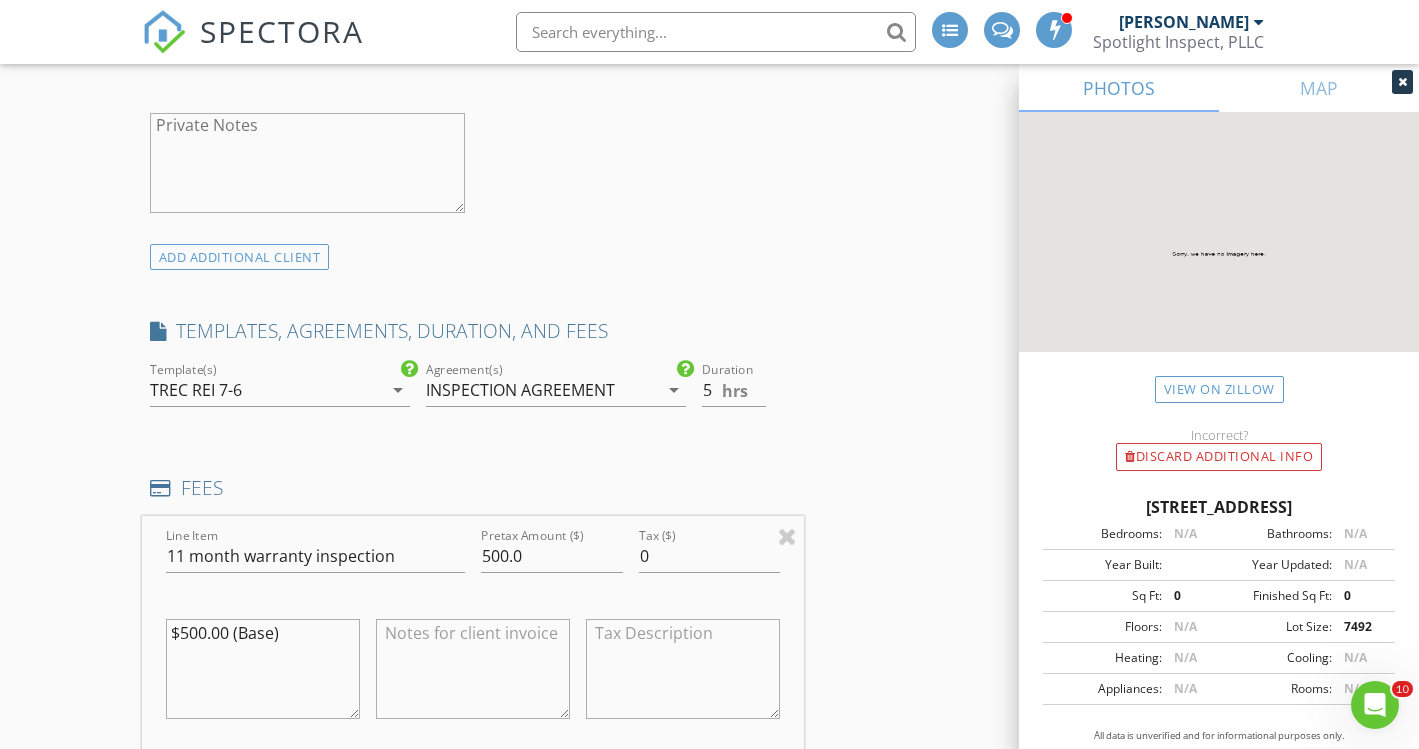 type on "5" 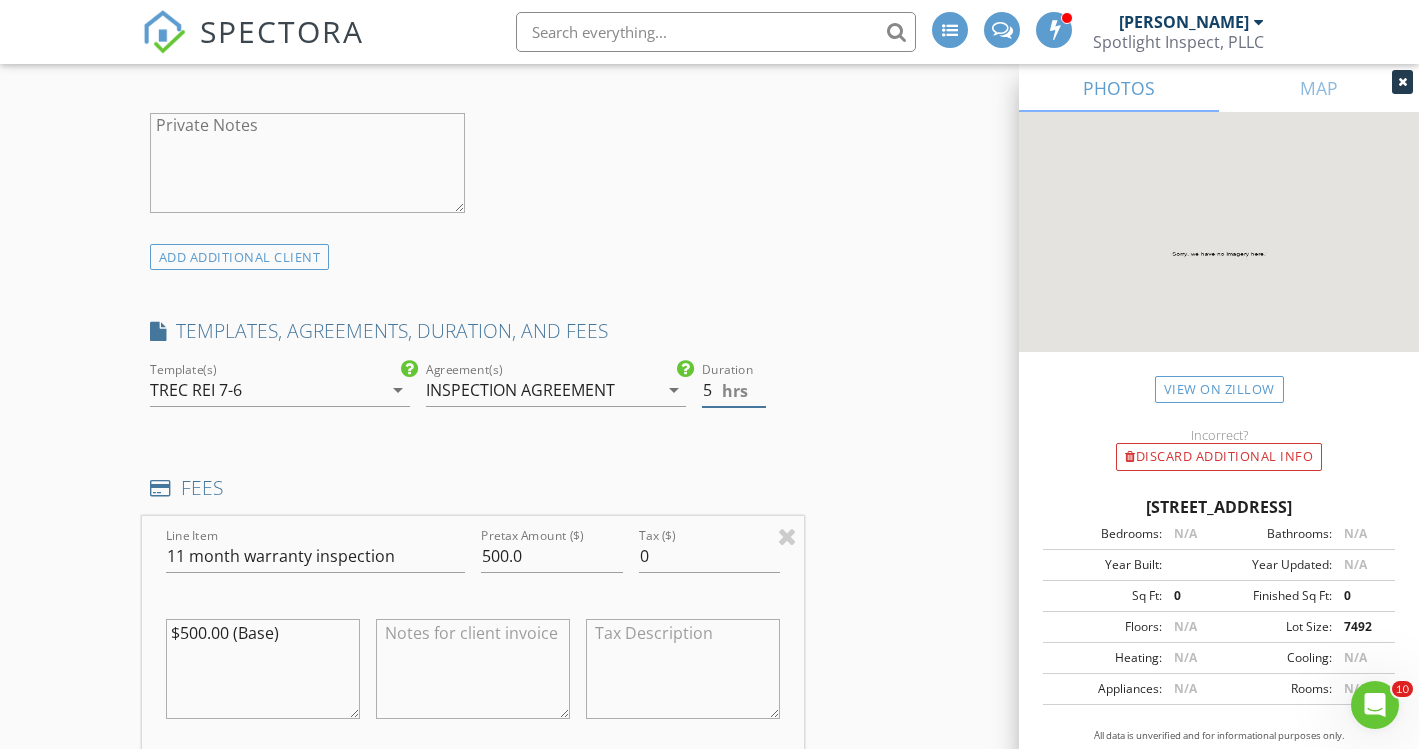 click on "5" at bounding box center (734, 390) 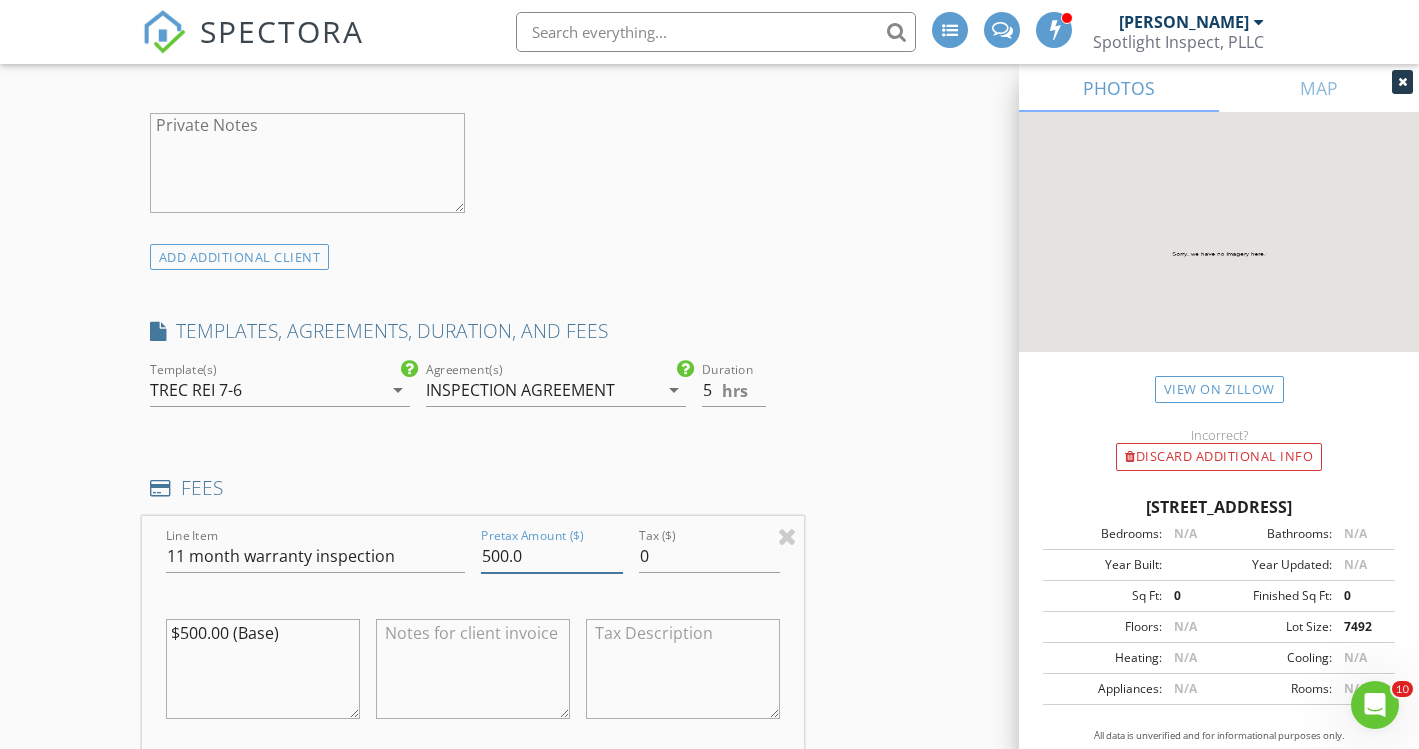 drag, startPoint x: 538, startPoint y: 557, endPoint x: 443, endPoint y: 554, distance: 95.047356 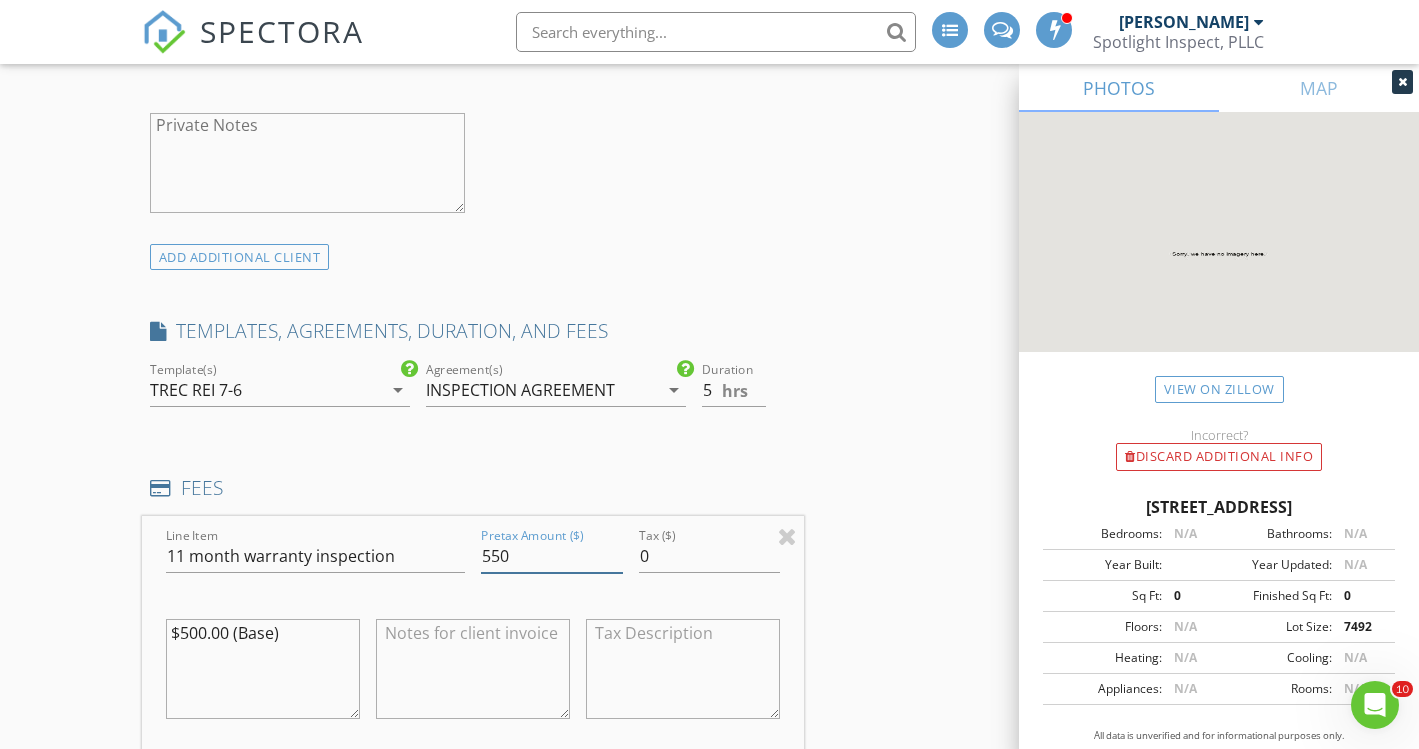 type on "550" 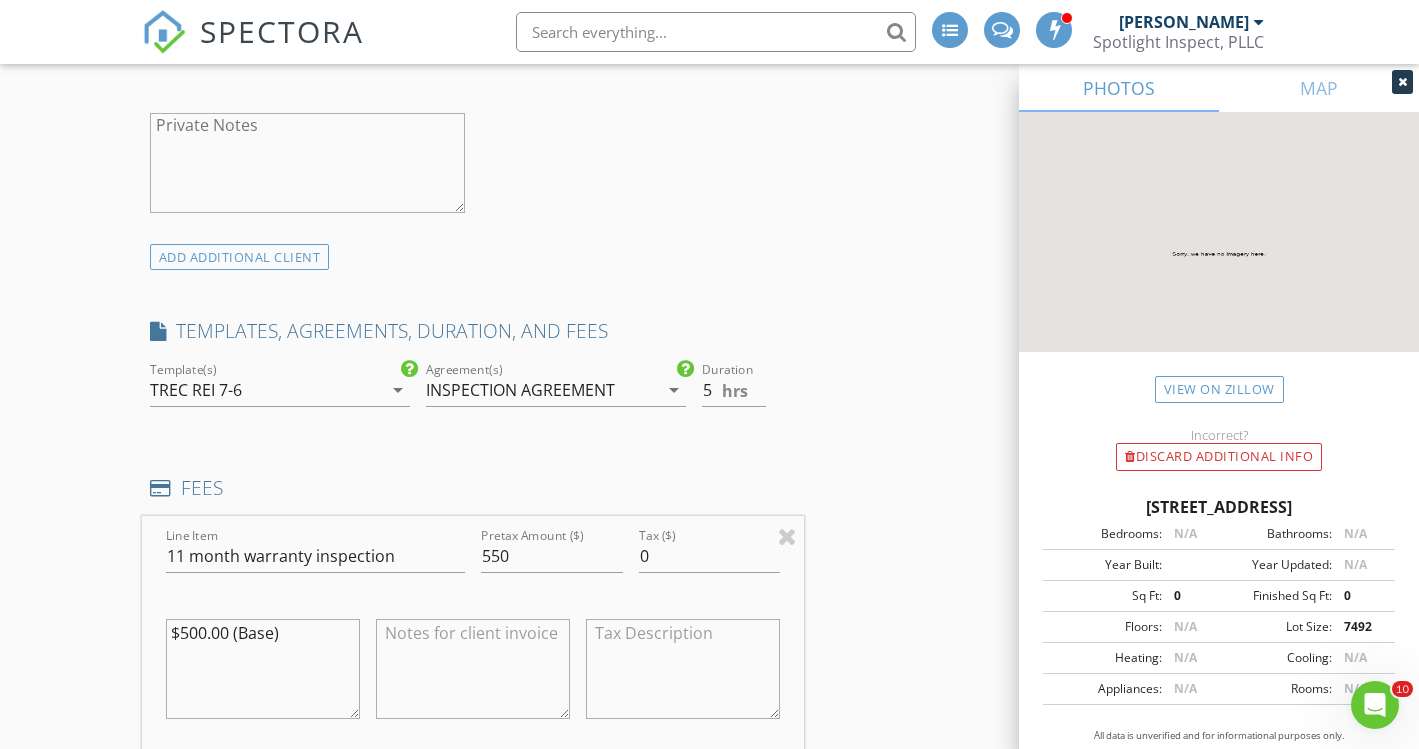 drag, startPoint x: 284, startPoint y: 633, endPoint x: 136, endPoint y: 618, distance: 148.7582 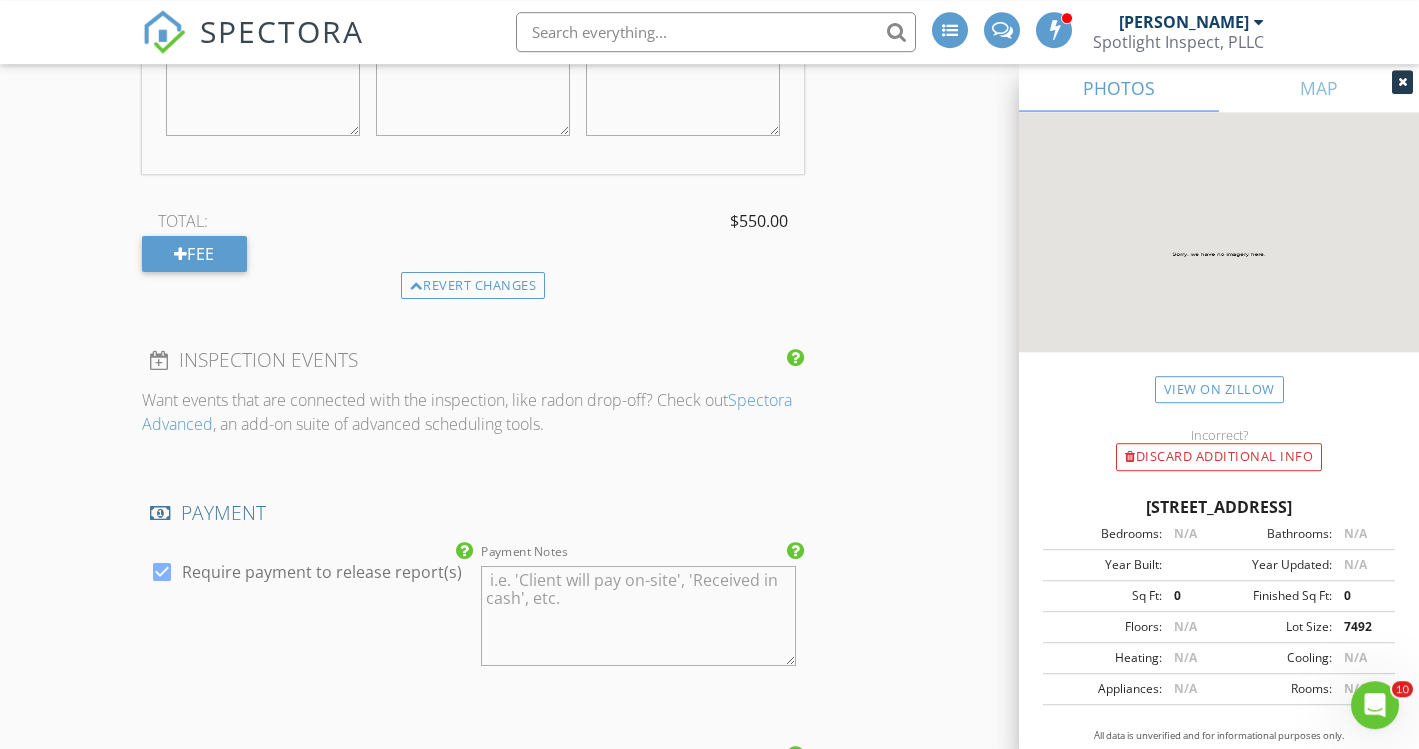 scroll, scrollTop: 2000, scrollLeft: 0, axis: vertical 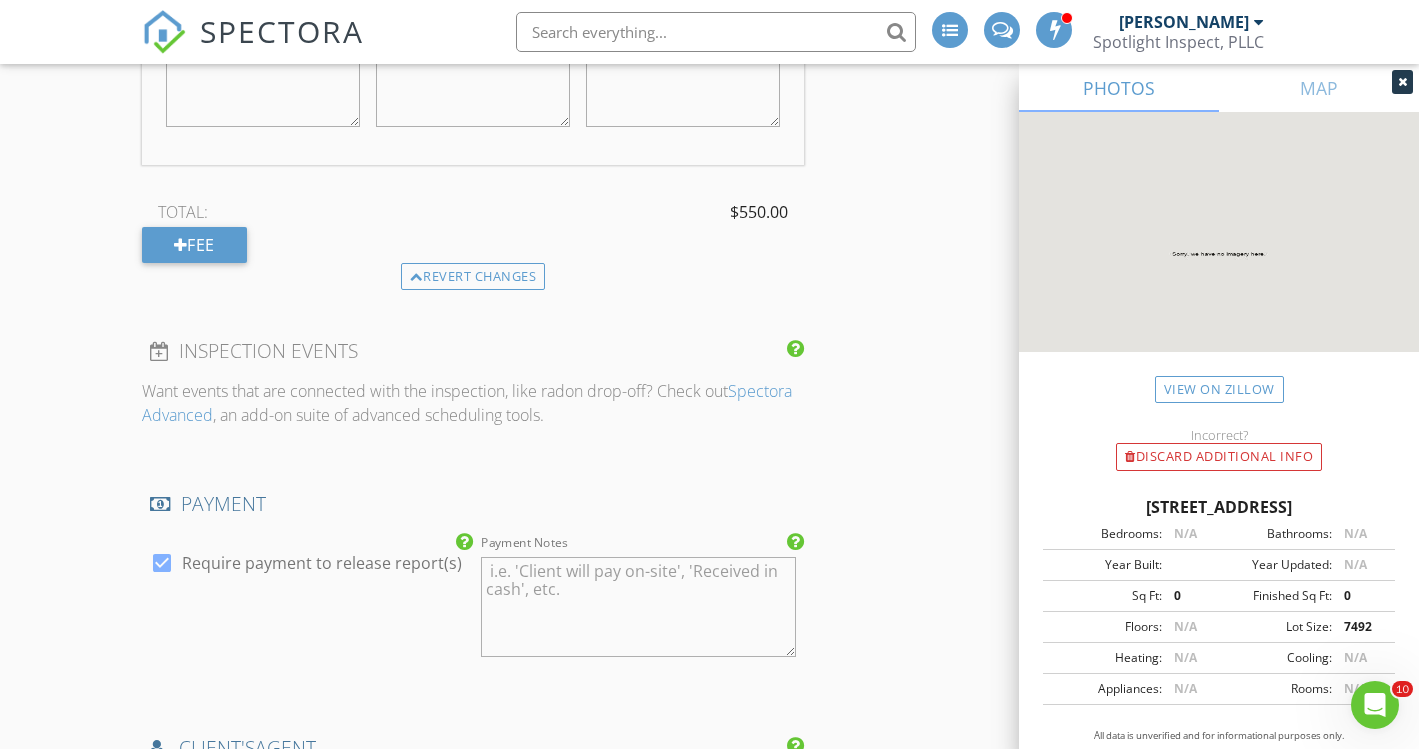 type 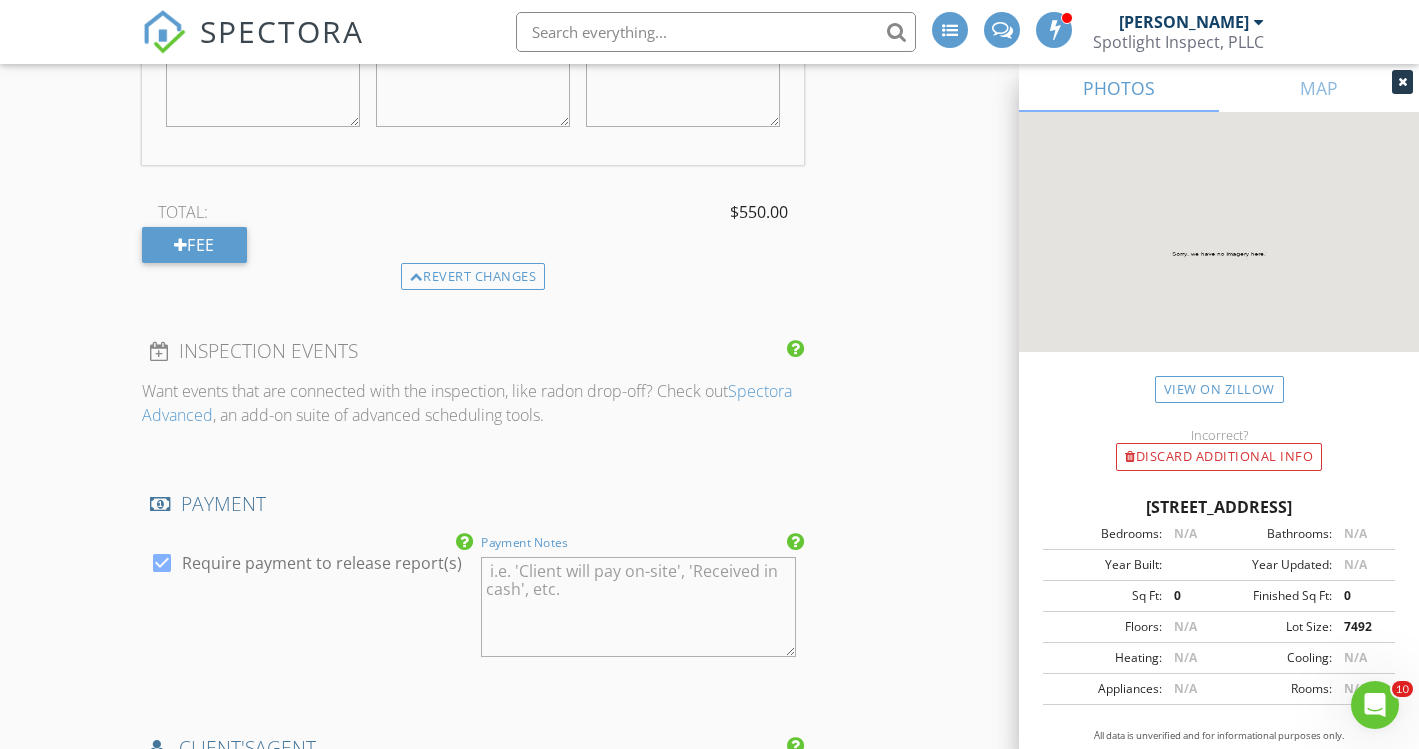 click on "Payment Notes" at bounding box center [638, 607] 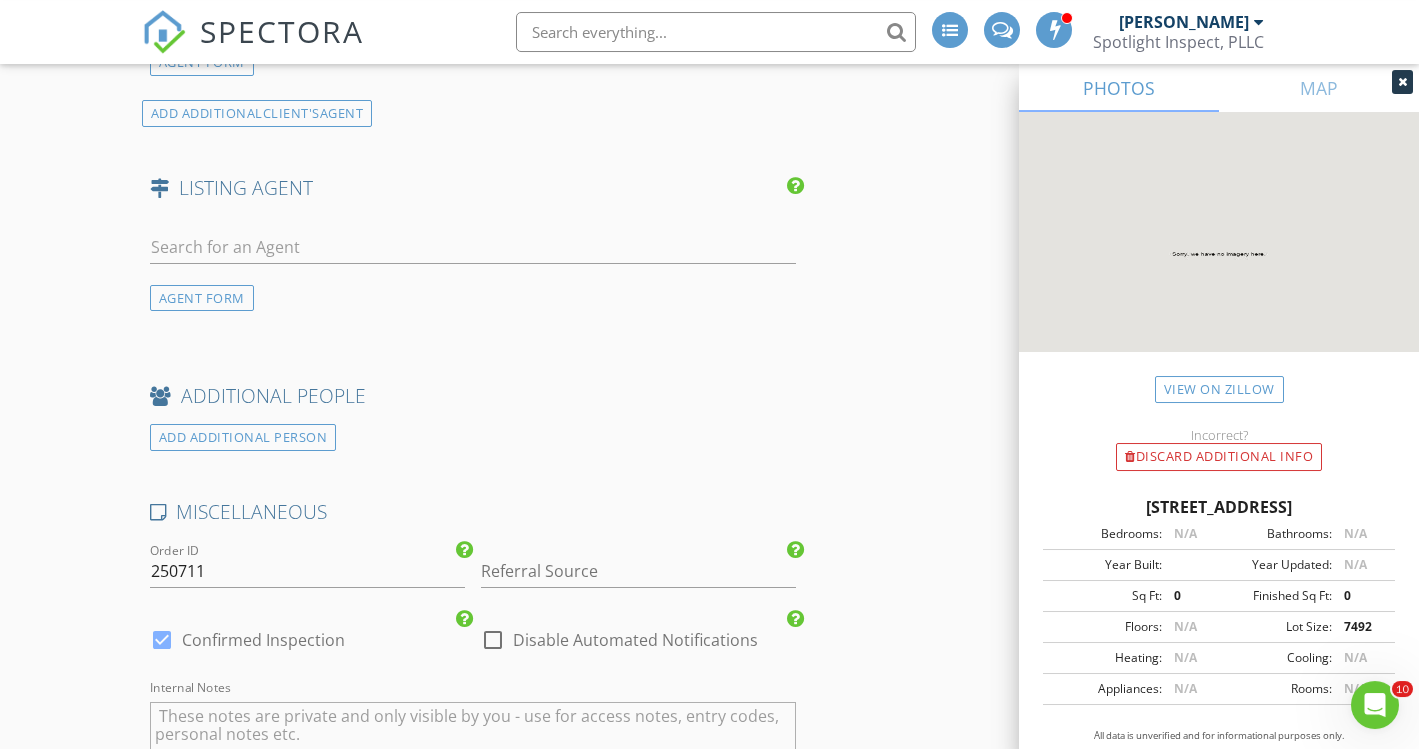 scroll, scrollTop: 2800, scrollLeft: 0, axis: vertical 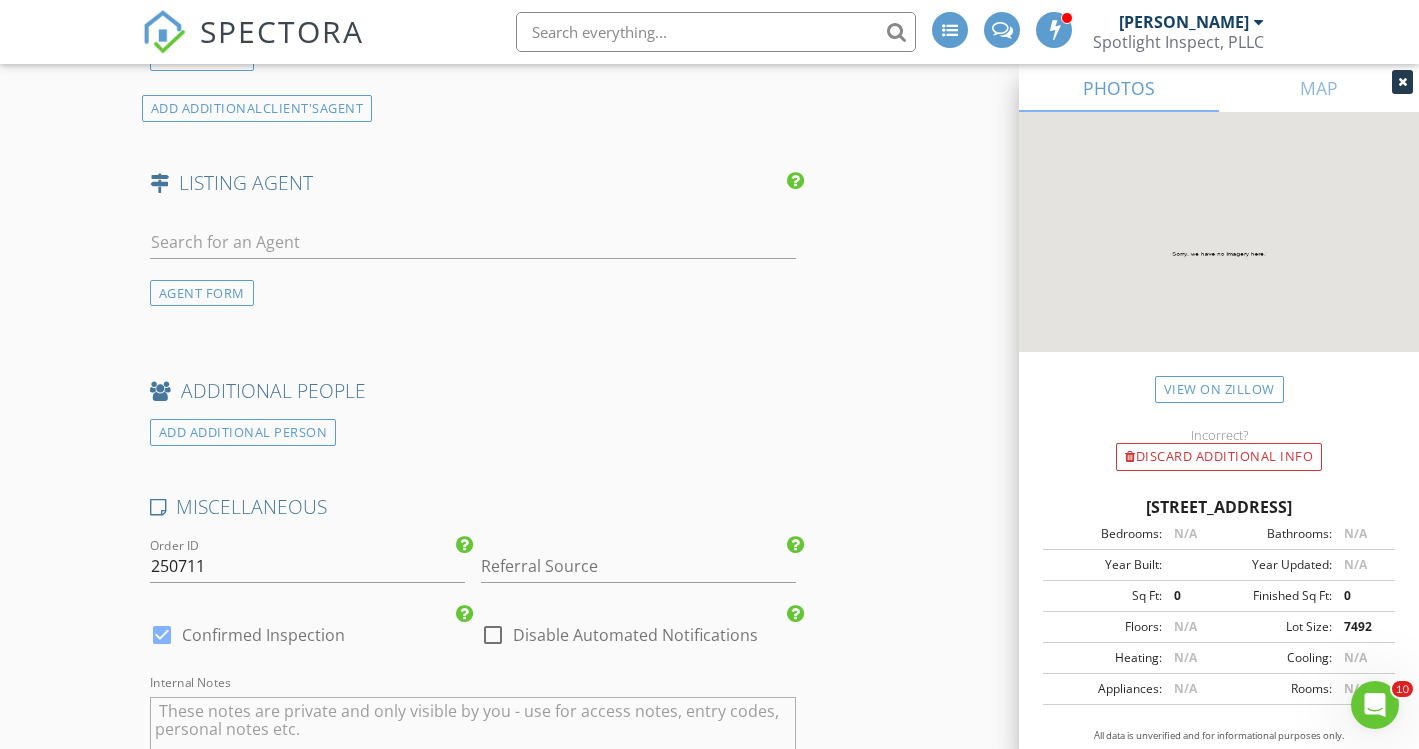 type on "Client will pay cash at time of inspection" 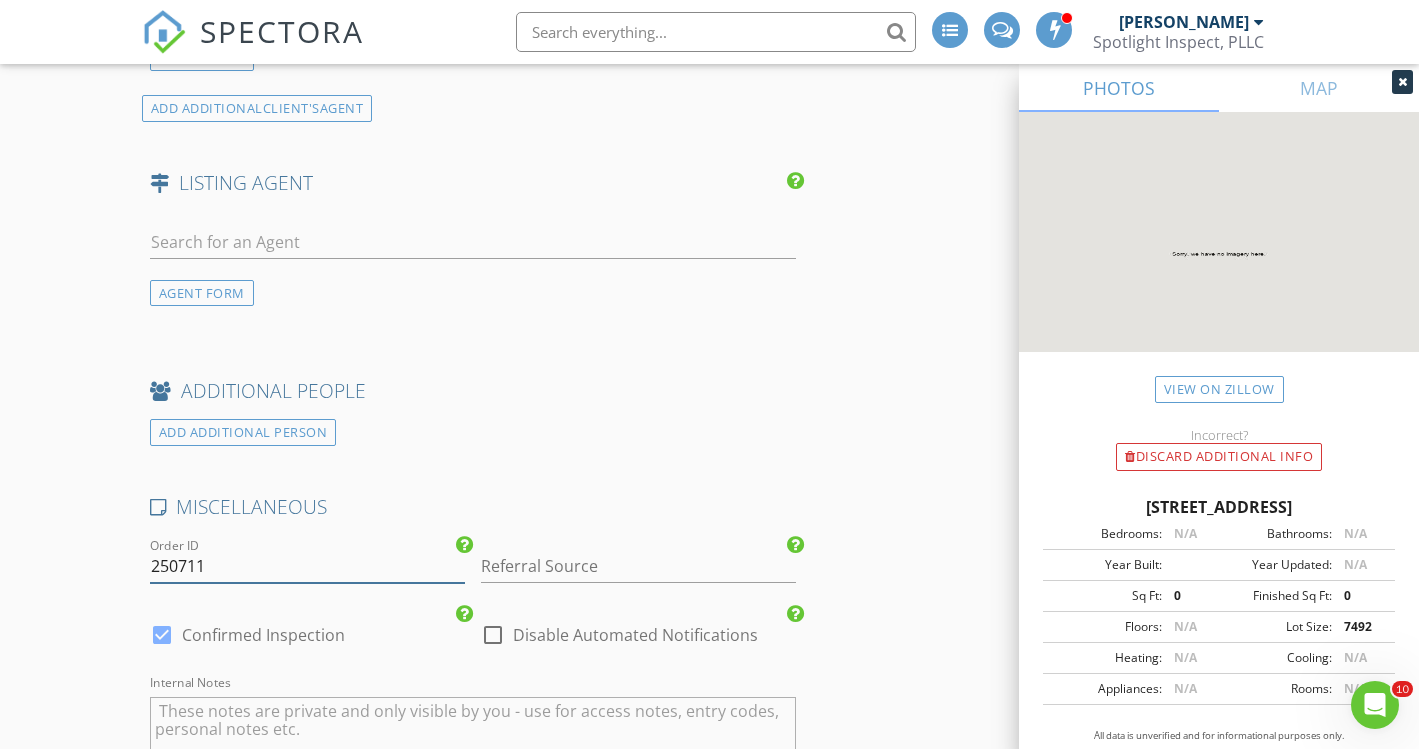 click on "250711" at bounding box center [307, 566] 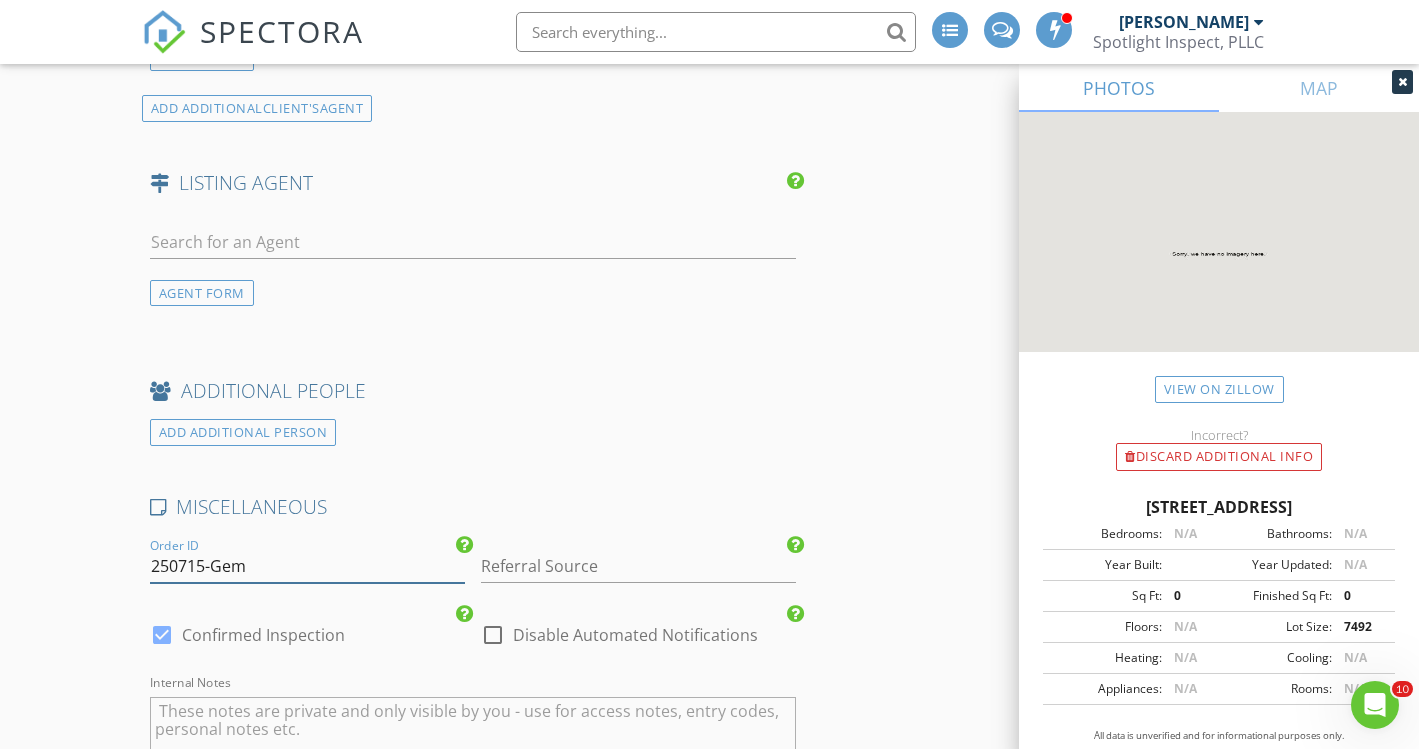 type on "250715-Gem" 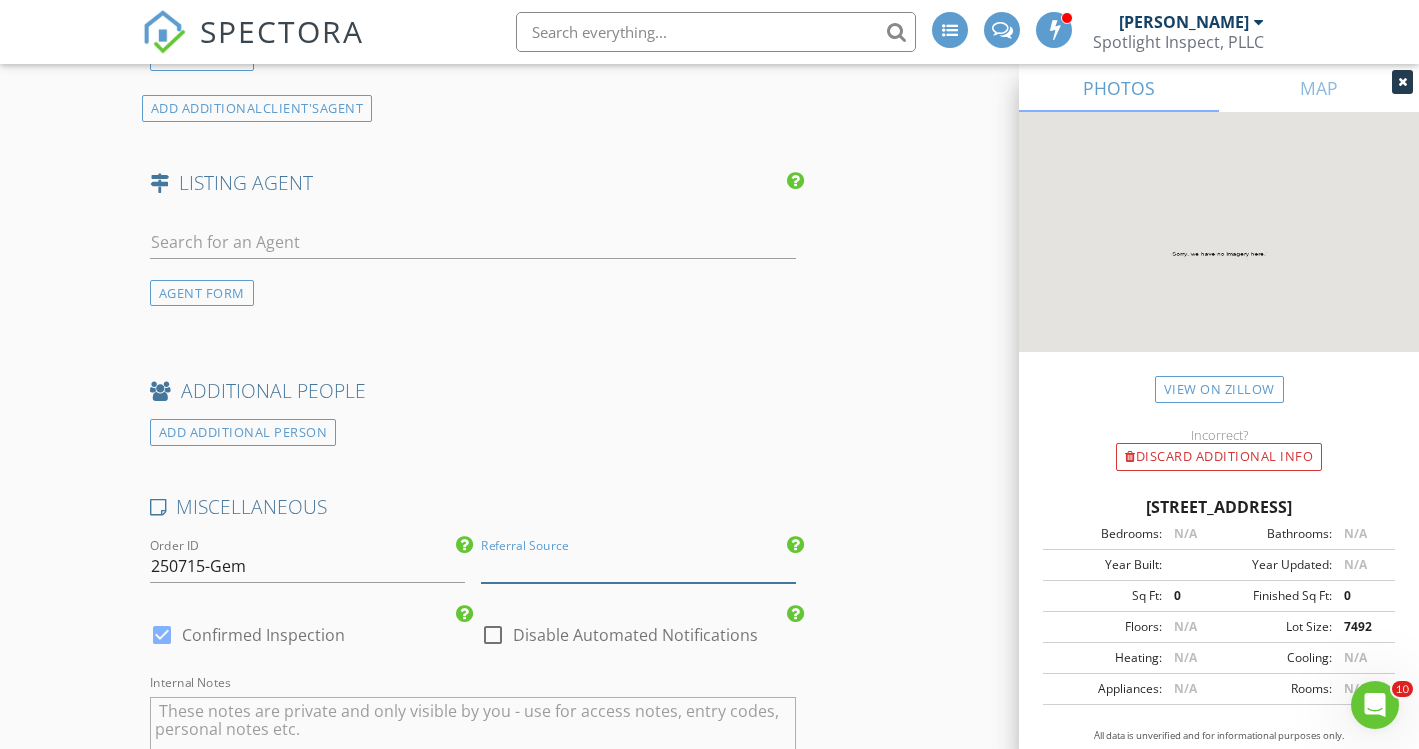 click at bounding box center [638, 566] 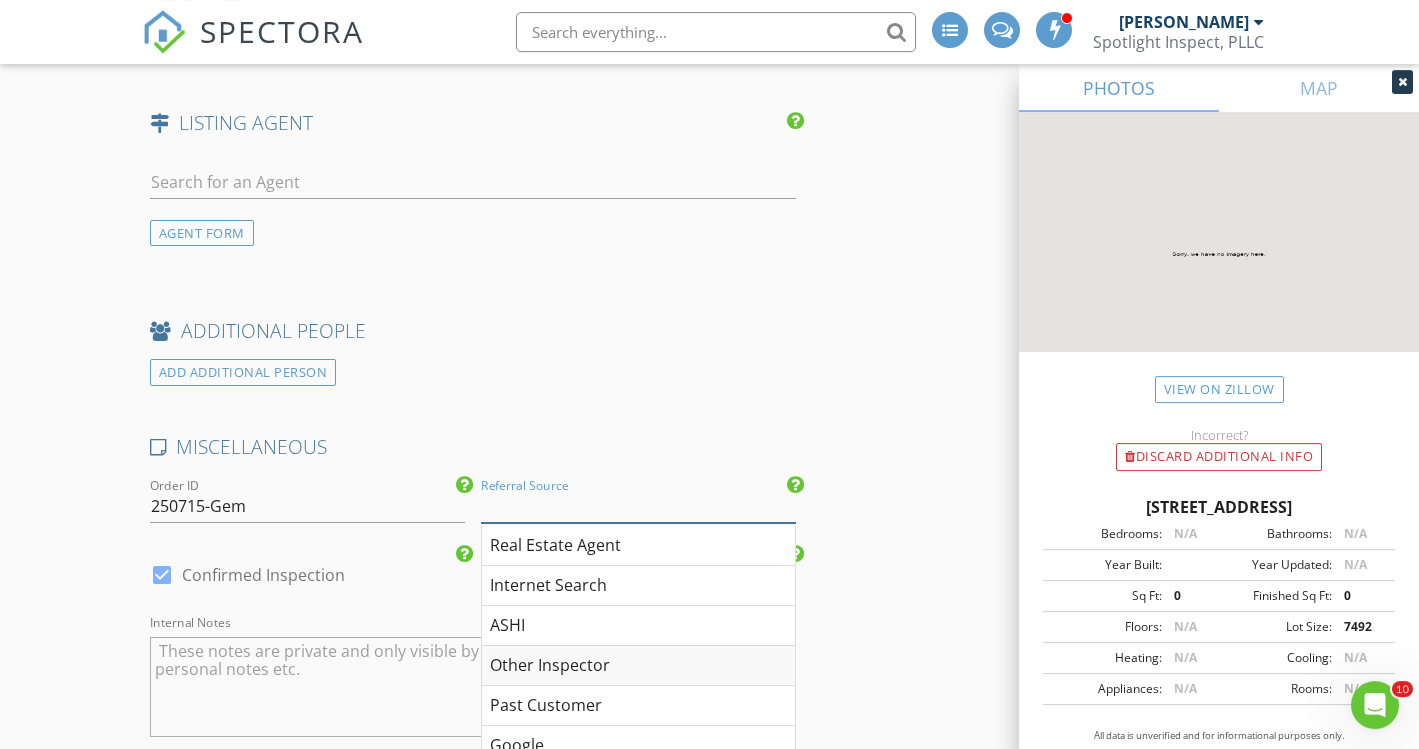 scroll, scrollTop: 2896, scrollLeft: 0, axis: vertical 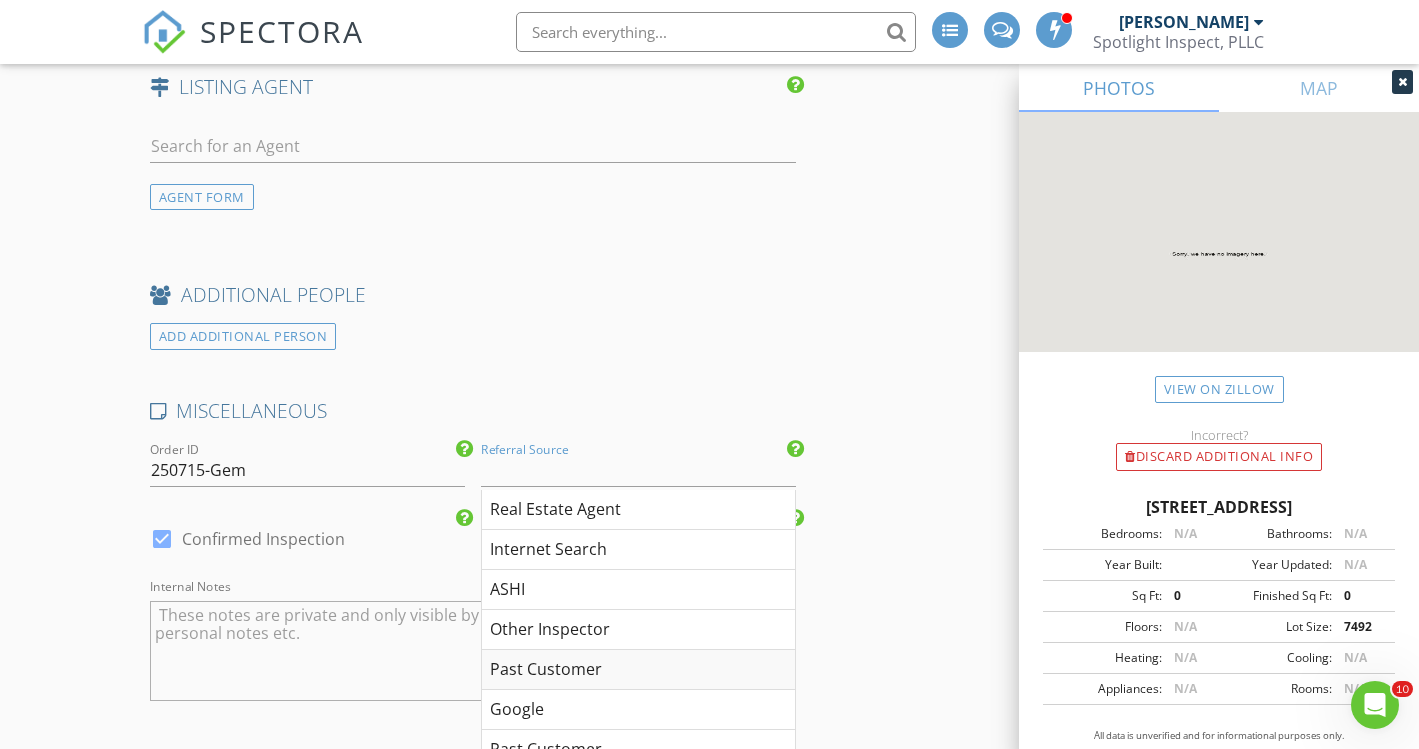 click on "Past Customer" at bounding box center (638, 670) 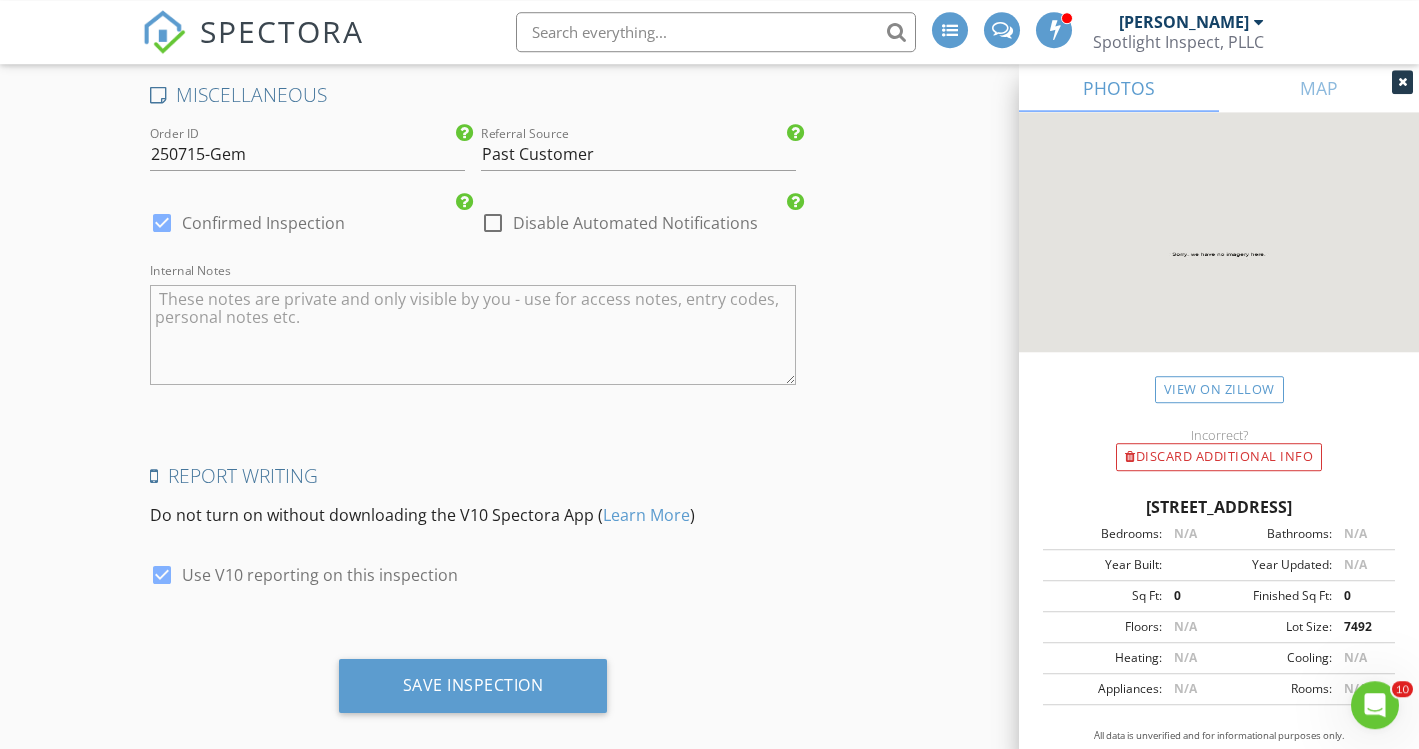 scroll, scrollTop: 3241, scrollLeft: 0, axis: vertical 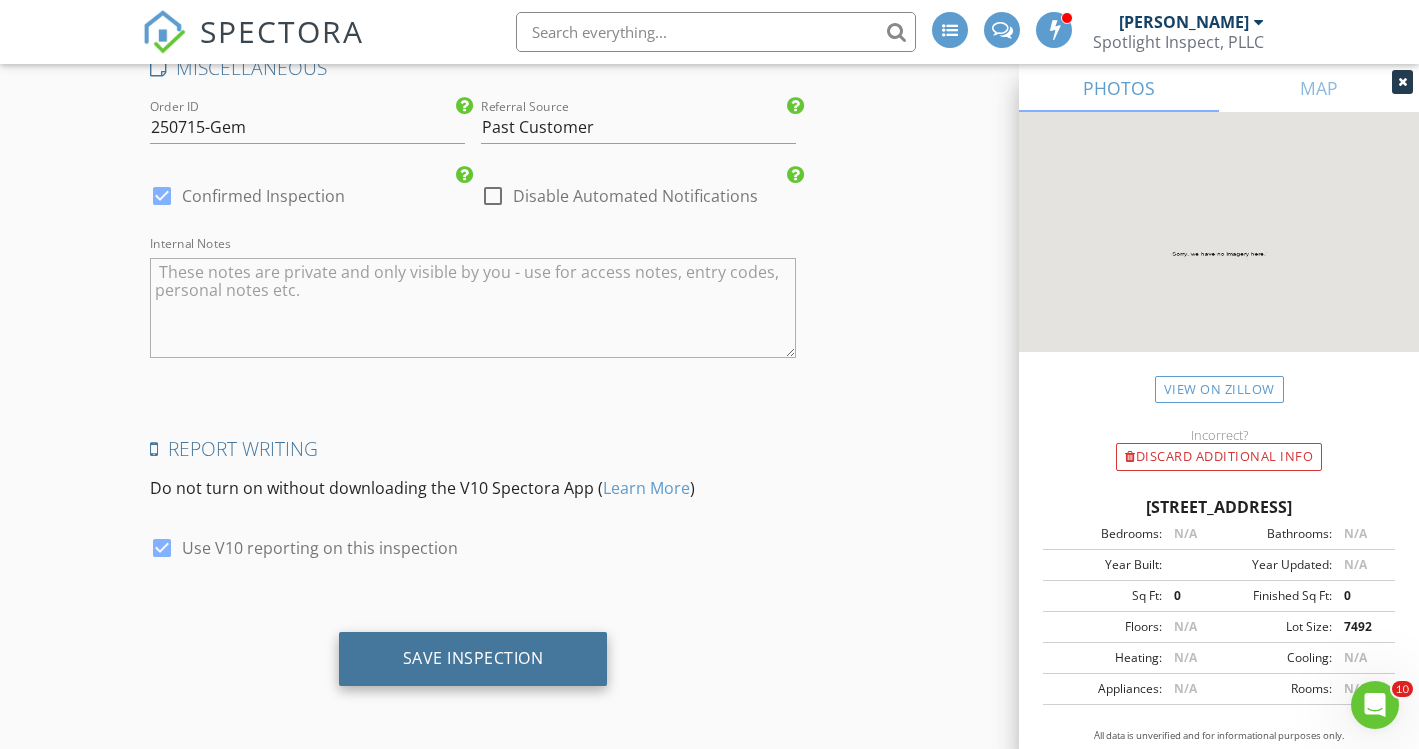 click on "Save Inspection" at bounding box center [473, 658] 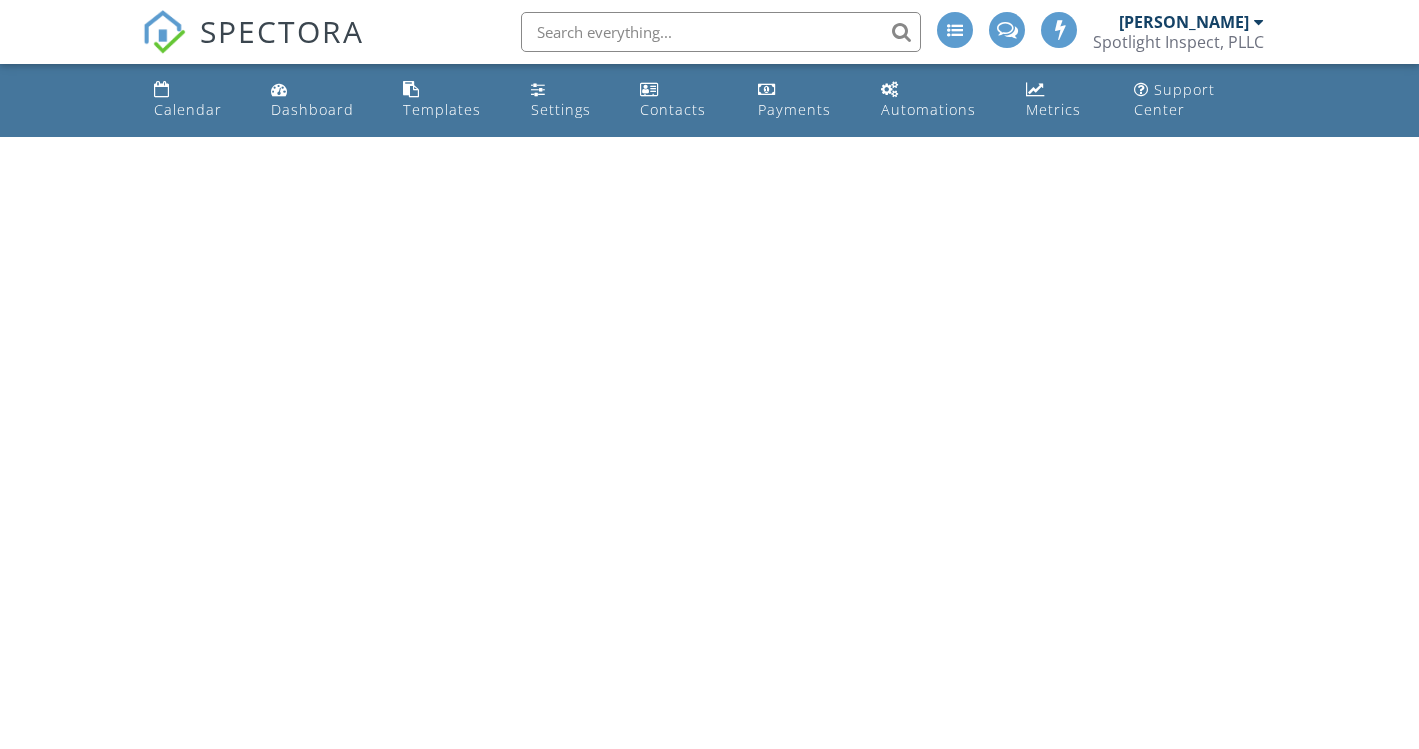 scroll, scrollTop: 0, scrollLeft: 0, axis: both 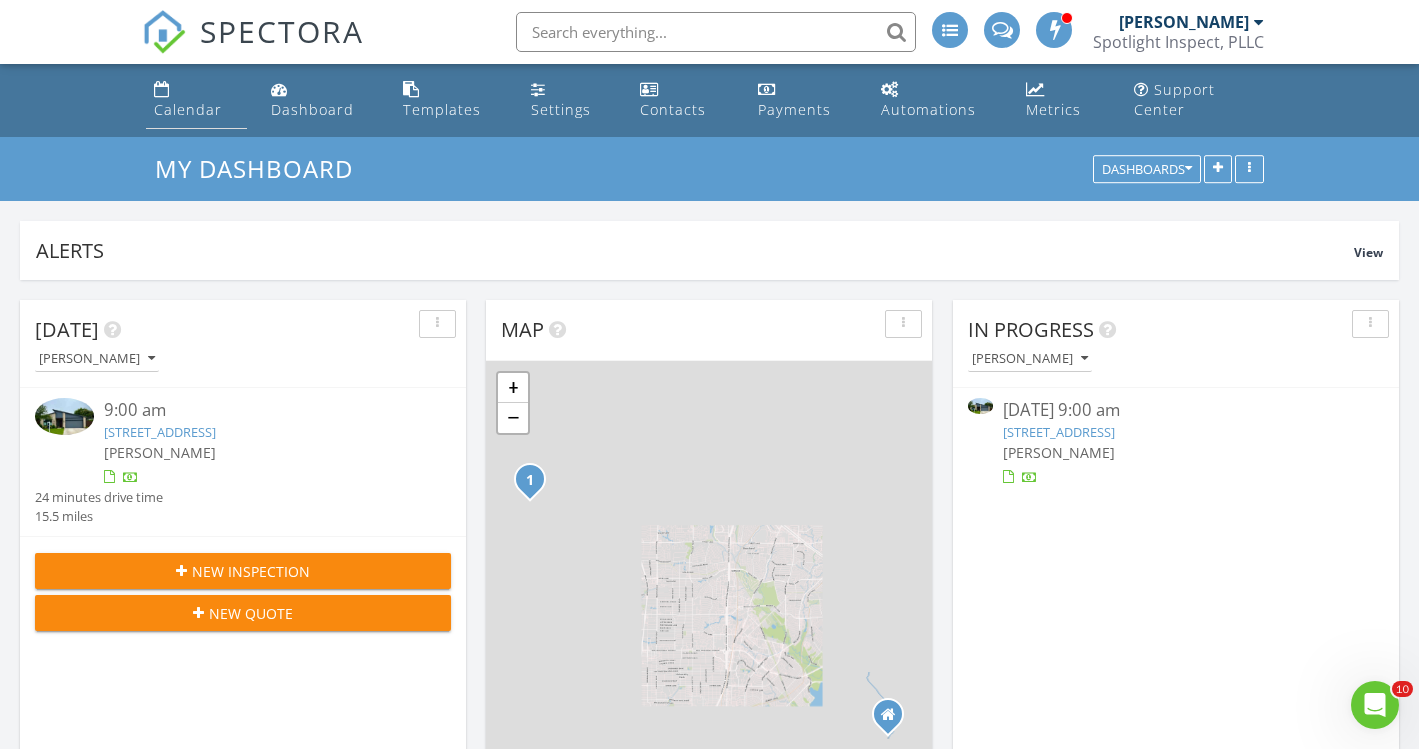 click on "Calendar" at bounding box center [188, 109] 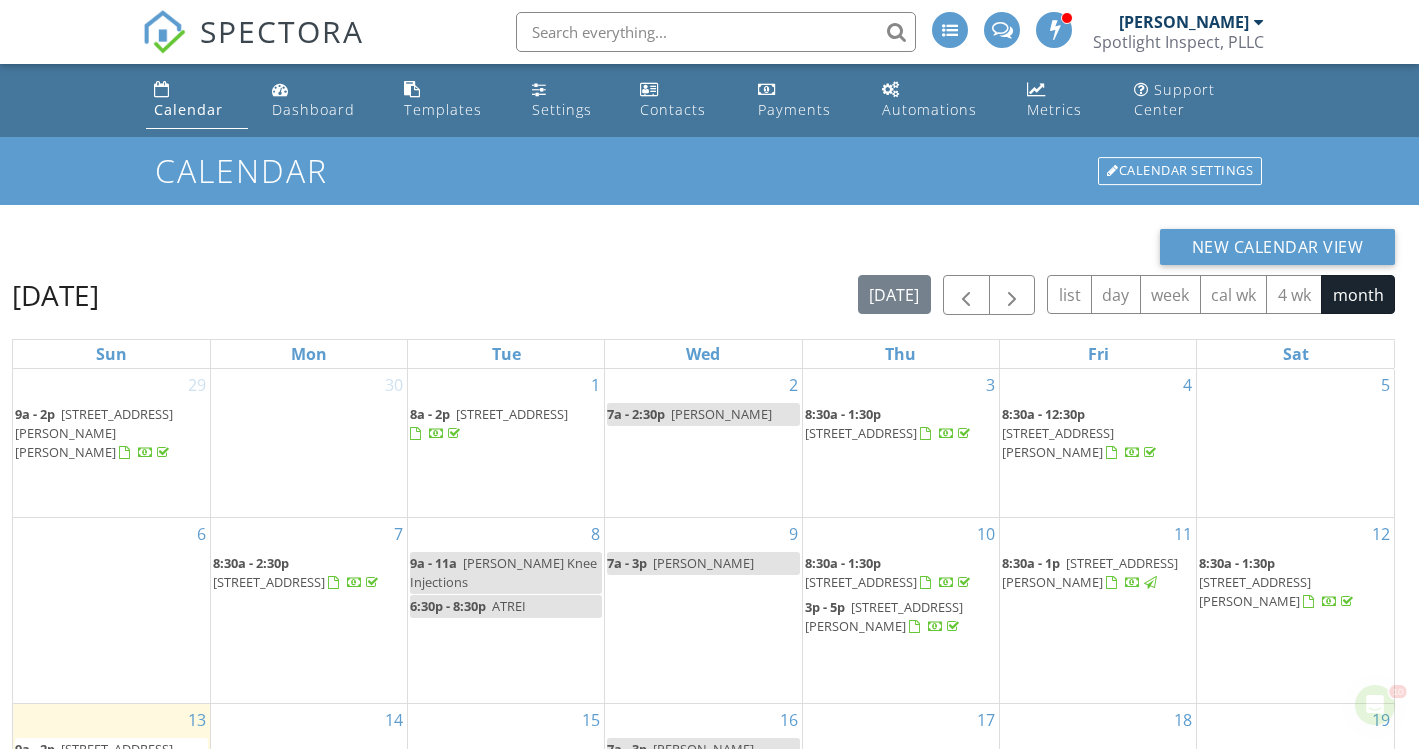 scroll, scrollTop: 0, scrollLeft: 0, axis: both 